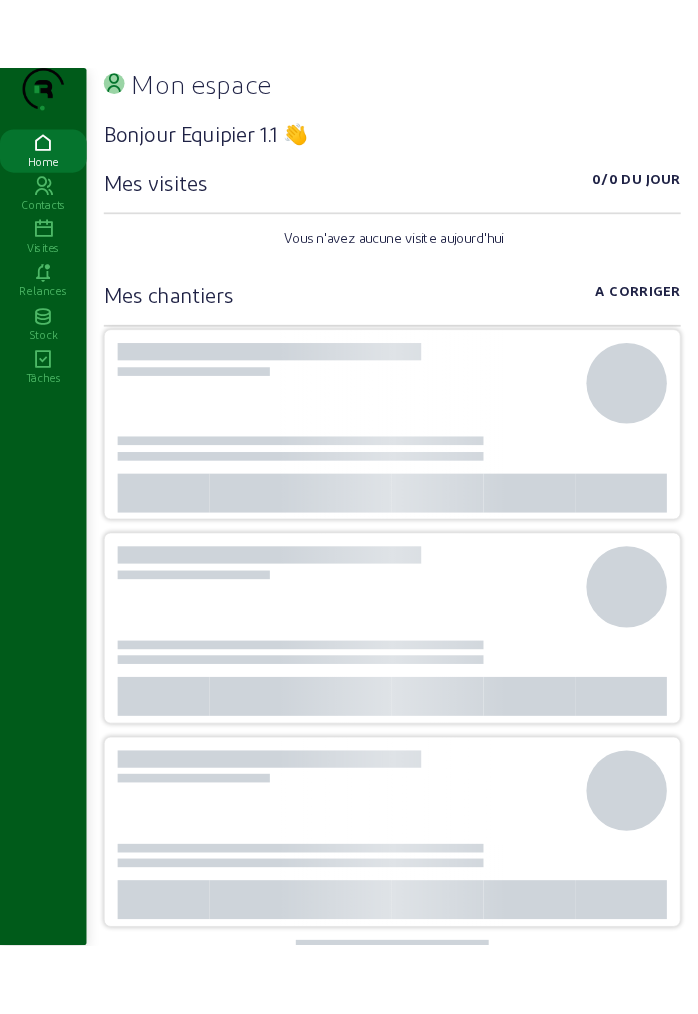 scroll, scrollTop: 0, scrollLeft: 0, axis: both 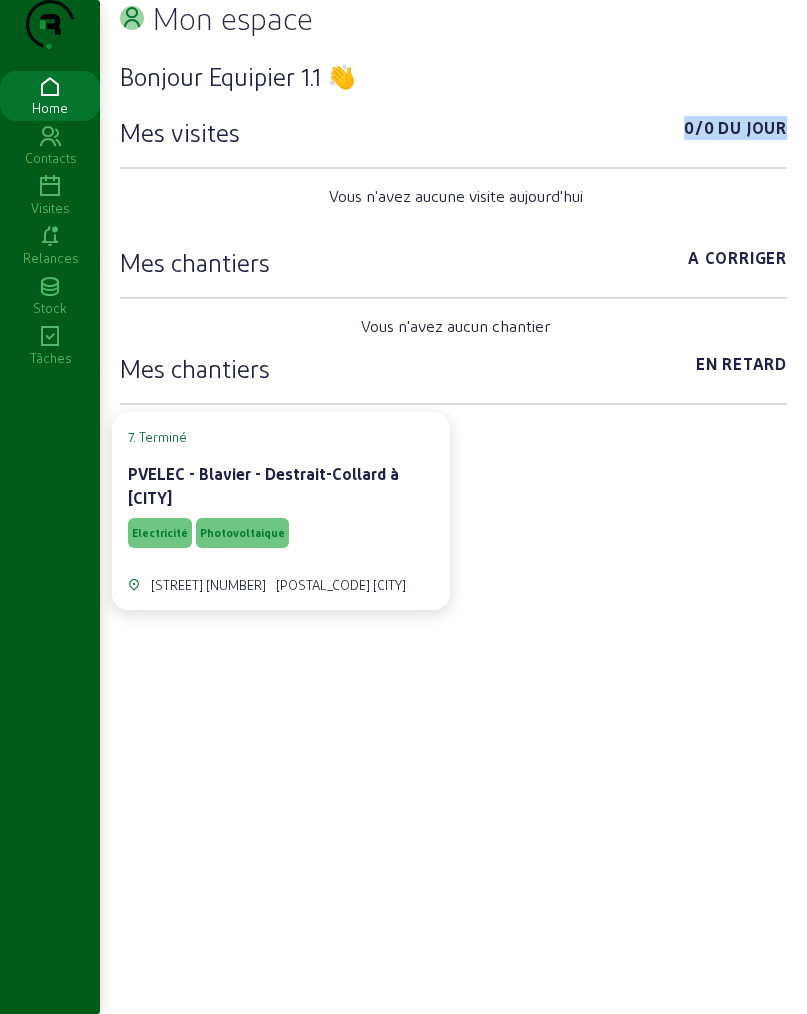 drag, startPoint x: 771, startPoint y: 168, endPoint x: 658, endPoint y: 173, distance: 113.110565 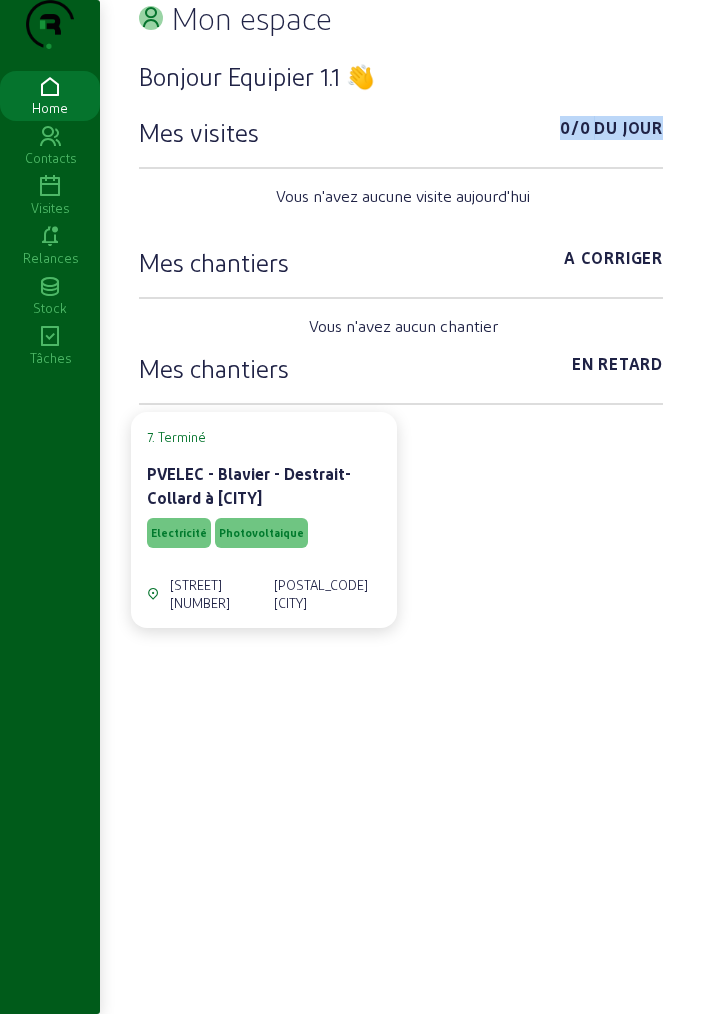 click at bounding box center [50, 187] 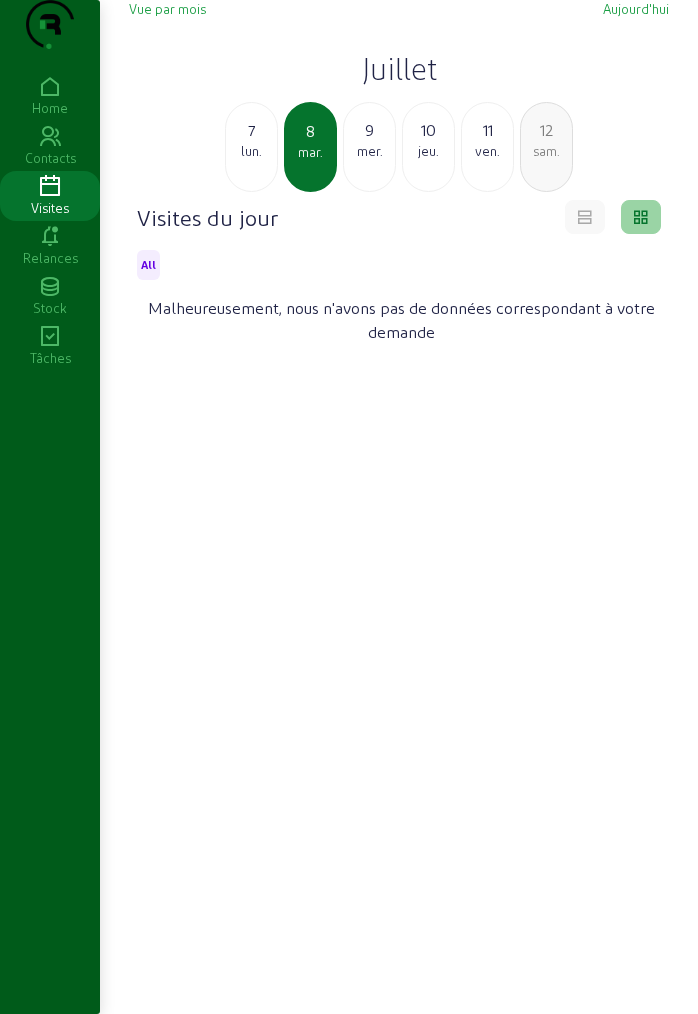 click on "Juillet" at bounding box center [399, 68] 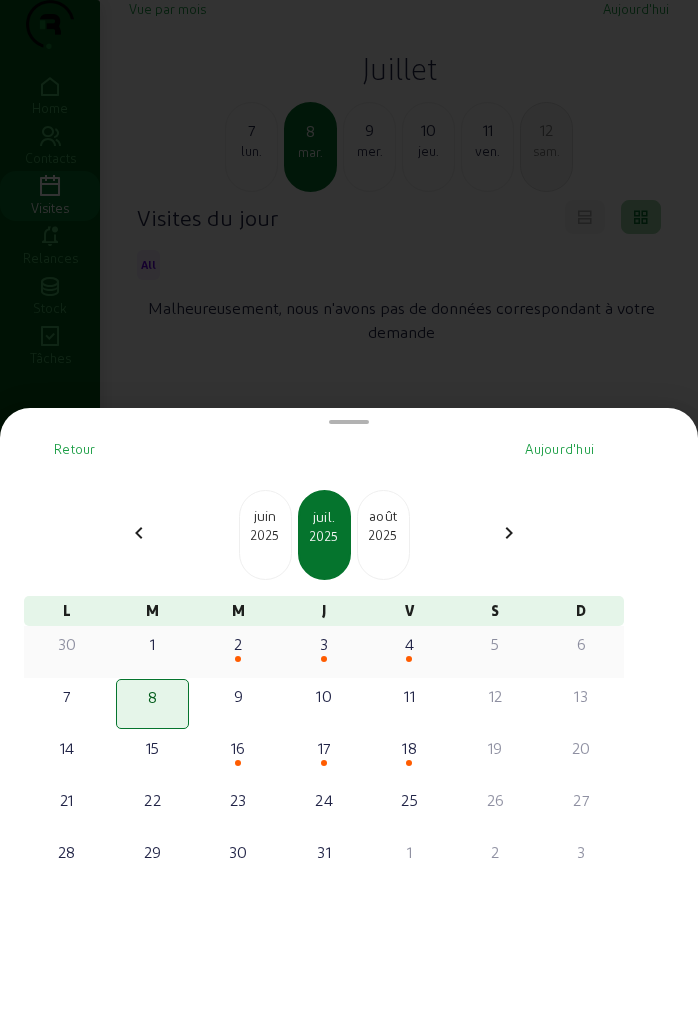 click on "2" at bounding box center [238, 644] 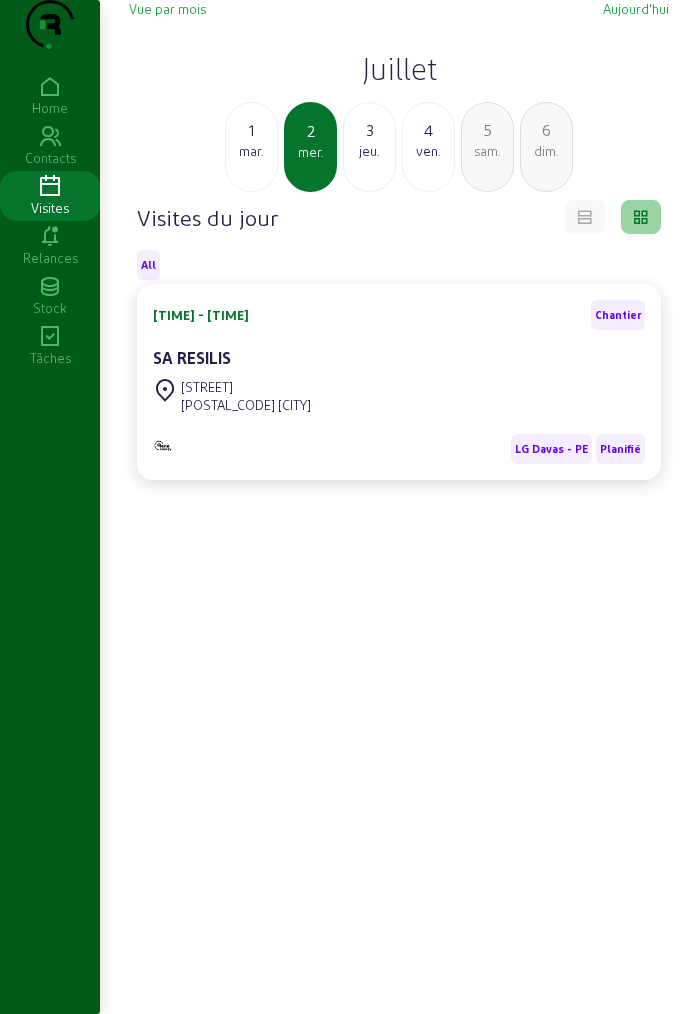 click on "[STREET] [NUMBER] [POSTAL_CODE] [CITY]" at bounding box center (399, 396) 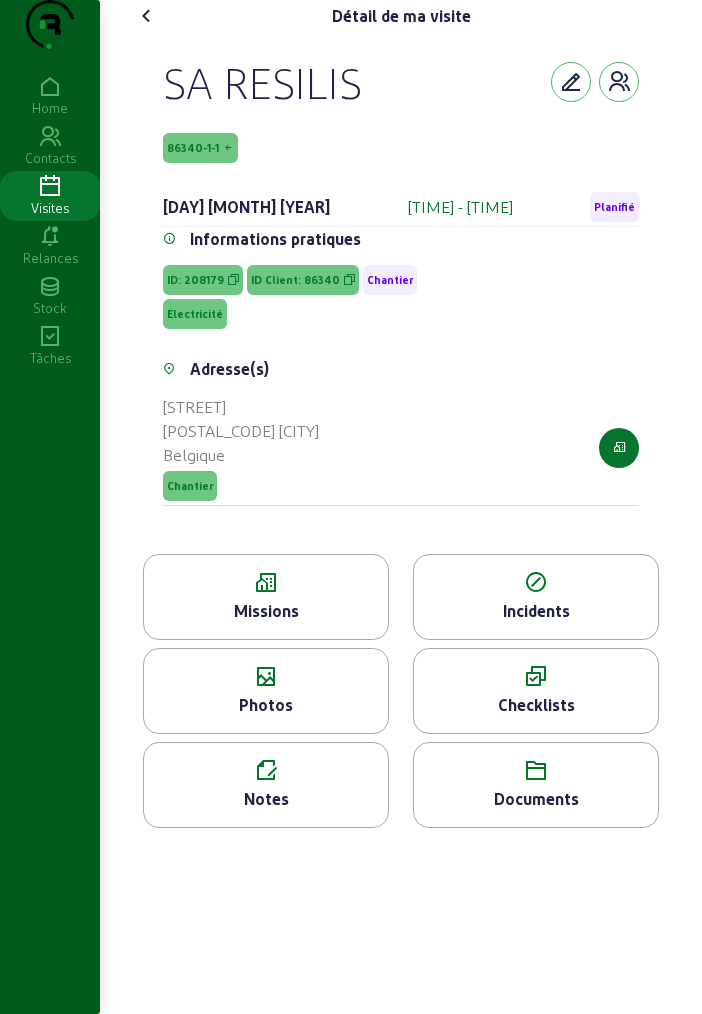 drag, startPoint x: 169, startPoint y: 122, endPoint x: 368, endPoint y: 130, distance: 199.16074 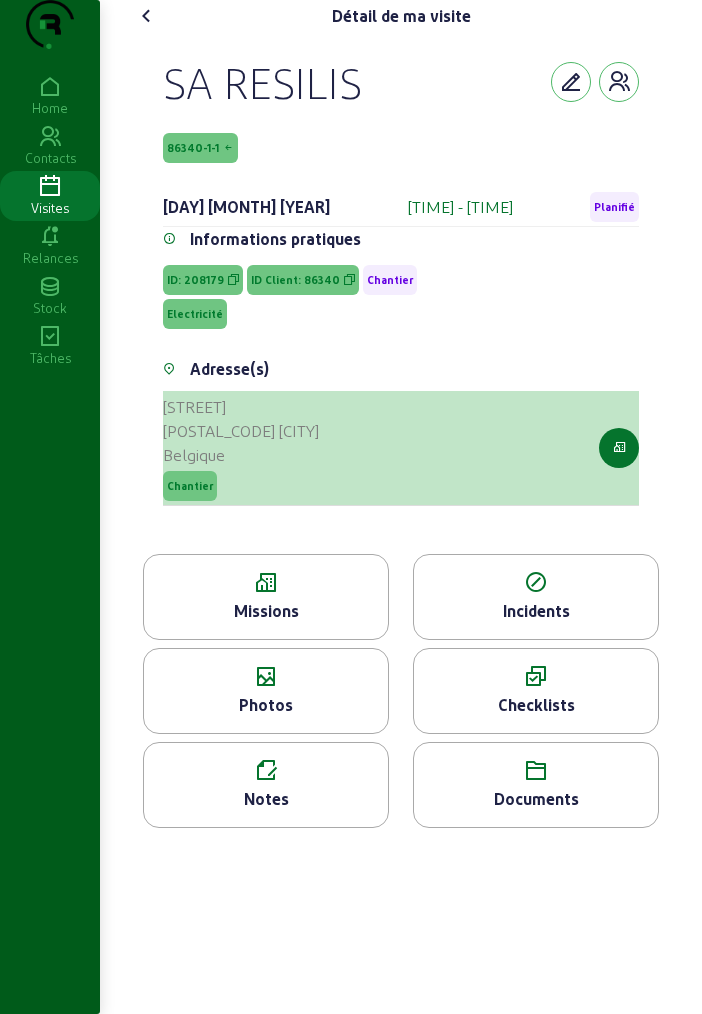 drag, startPoint x: 167, startPoint y: 437, endPoint x: 290, endPoint y: 467, distance: 126.60569 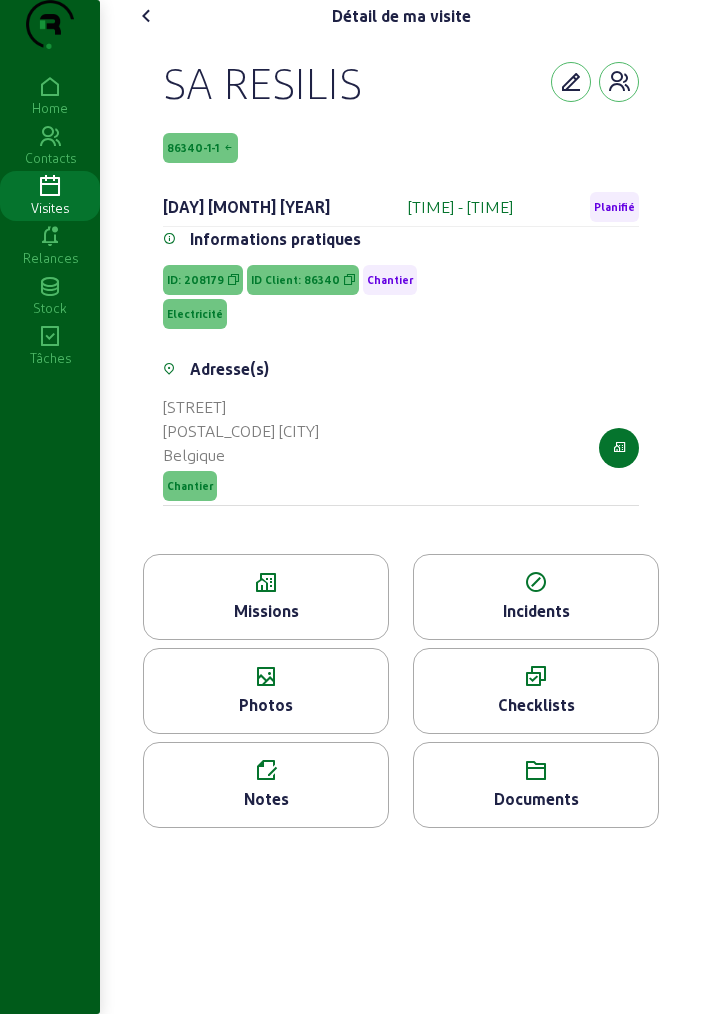 click at bounding box center (266, 583) 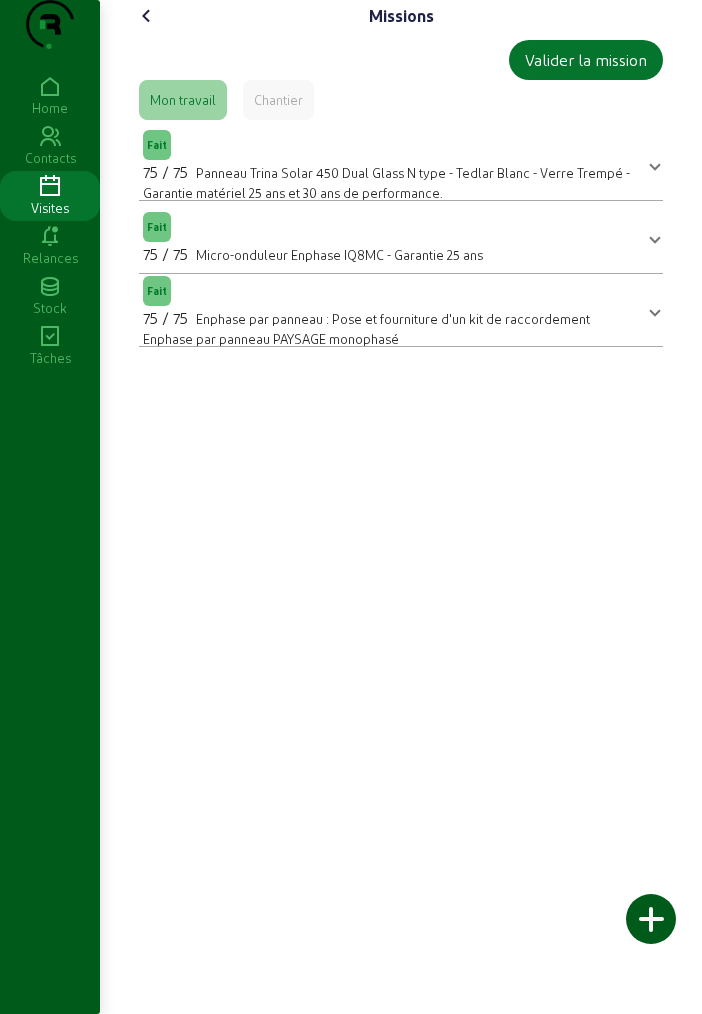 click on "Fait 75 / 75 Panneau Trina Solar 450 Dual Glass N type - Tedlar Blanc - Verre Trempé - Garantie matériel 25 ans et 30 ans de performance." at bounding box center [397, 164] 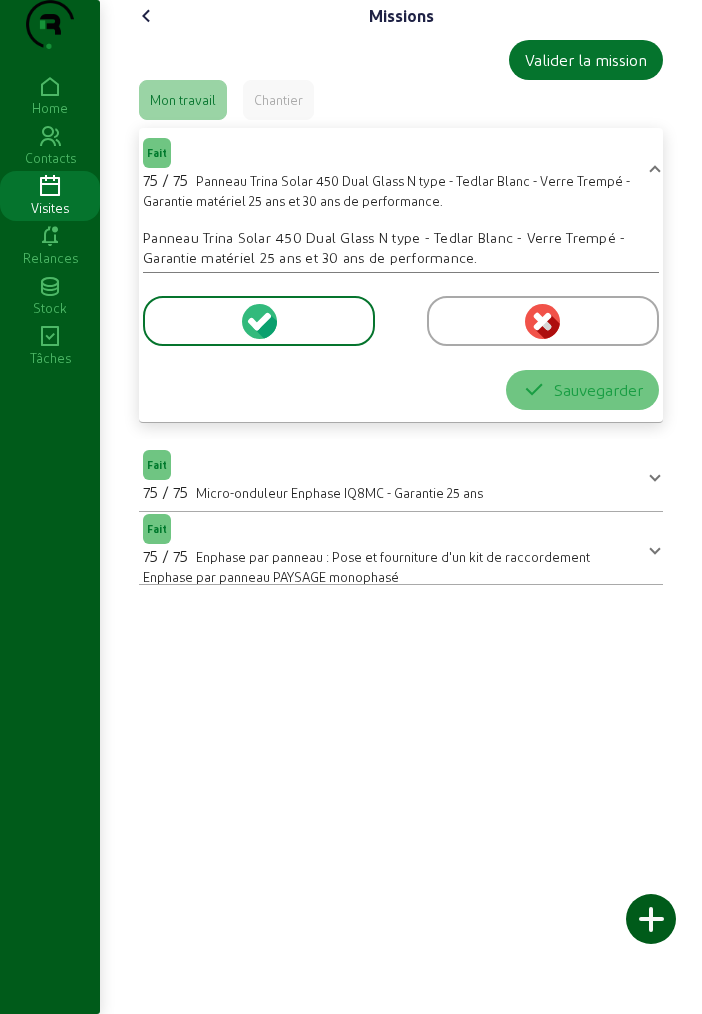 click at bounding box center (147, 16) 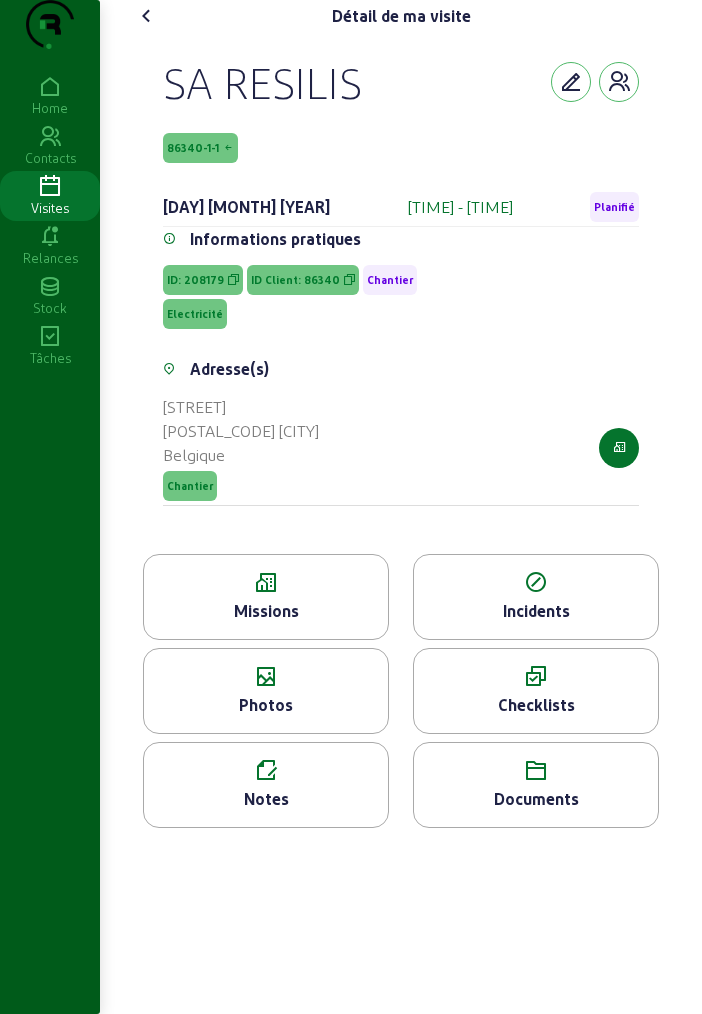click at bounding box center (266, 677) 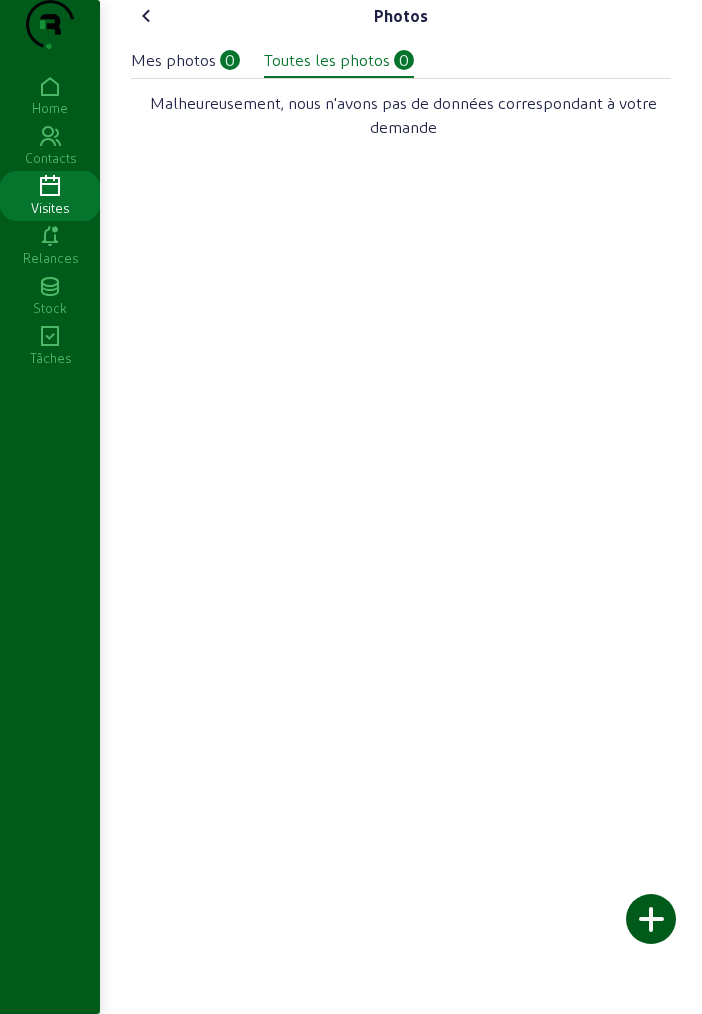 click on "Mes photos" at bounding box center [173, 60] 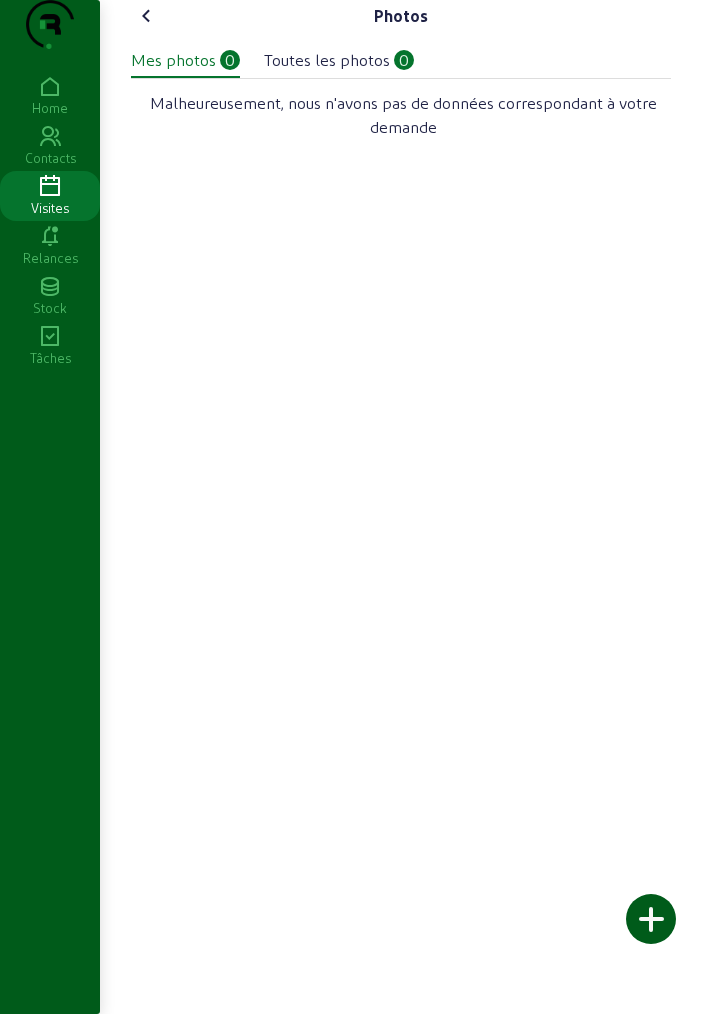 click at bounding box center [147, 16] 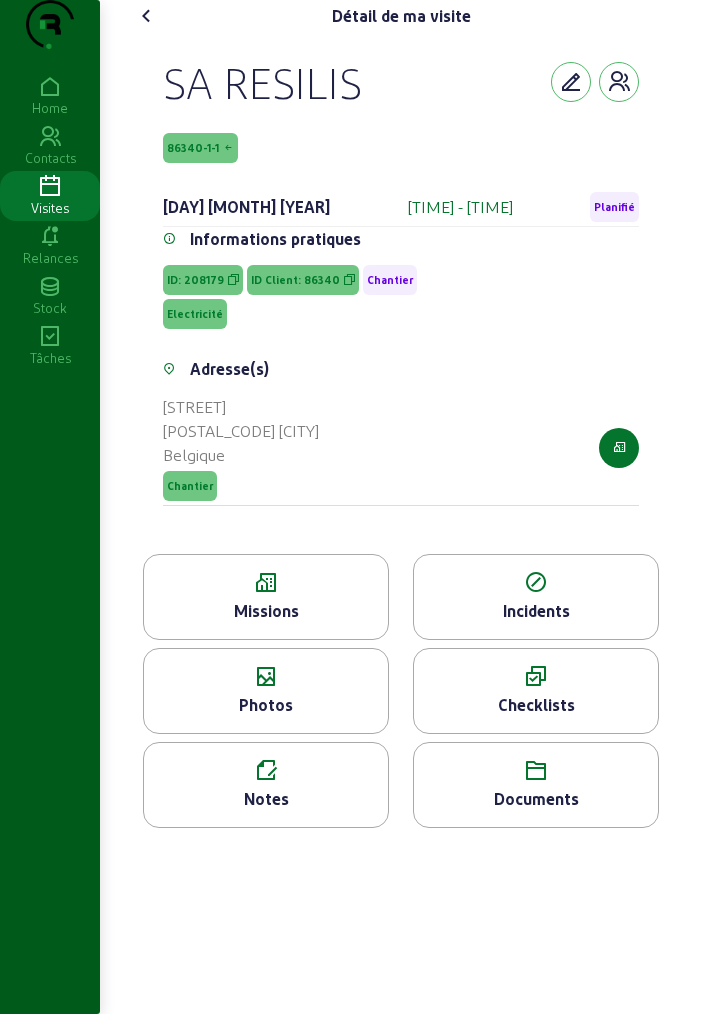 click at bounding box center [147, 16] 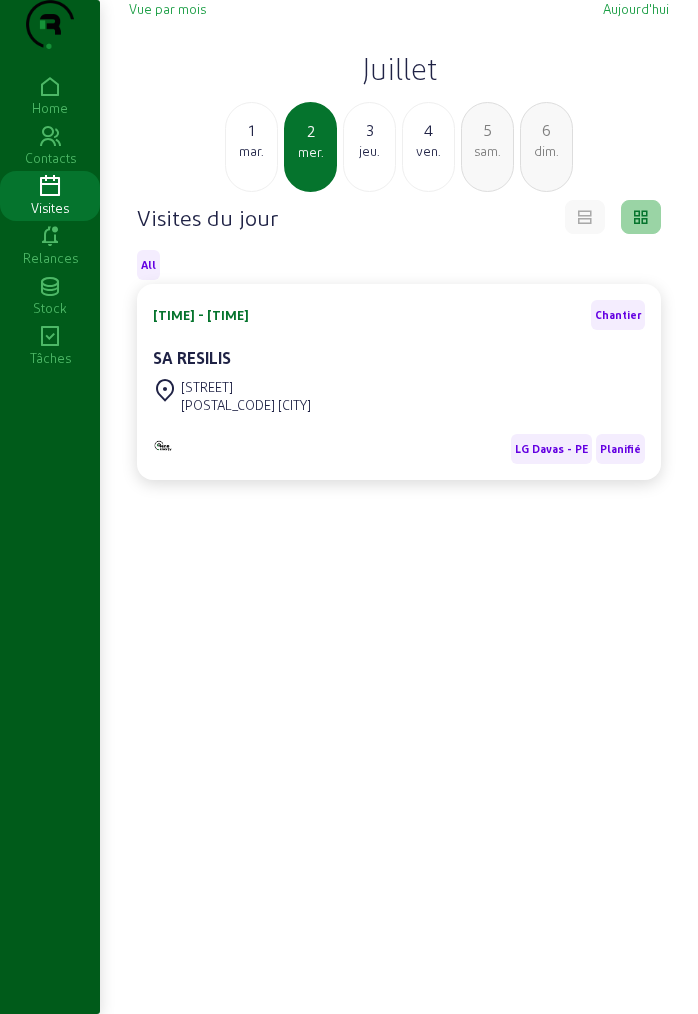 click on "4" at bounding box center [251, 130] 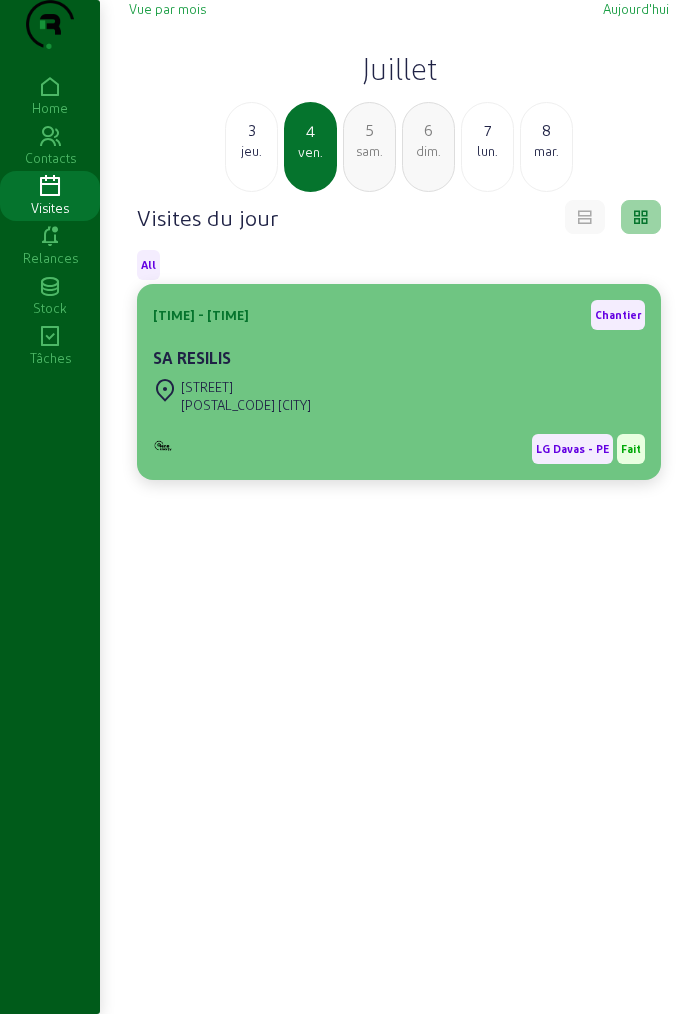 click on "[STREET] [NUMBER] [POSTAL_CODE] [CITY]" at bounding box center (399, 396) 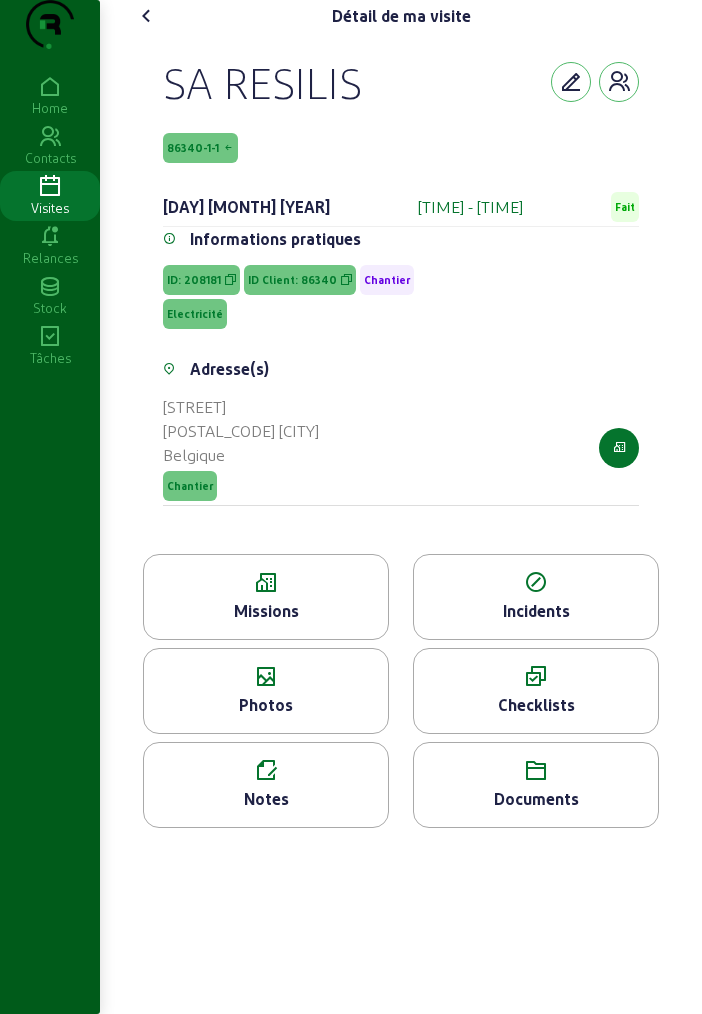 click at bounding box center [266, 677] 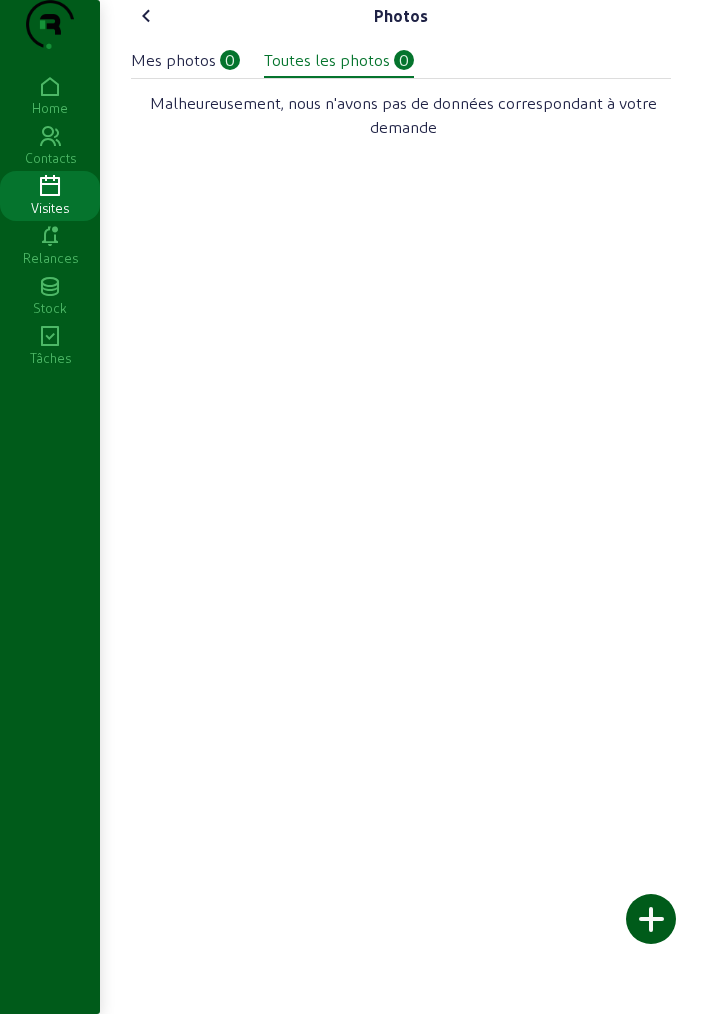 click at bounding box center [147, 16] 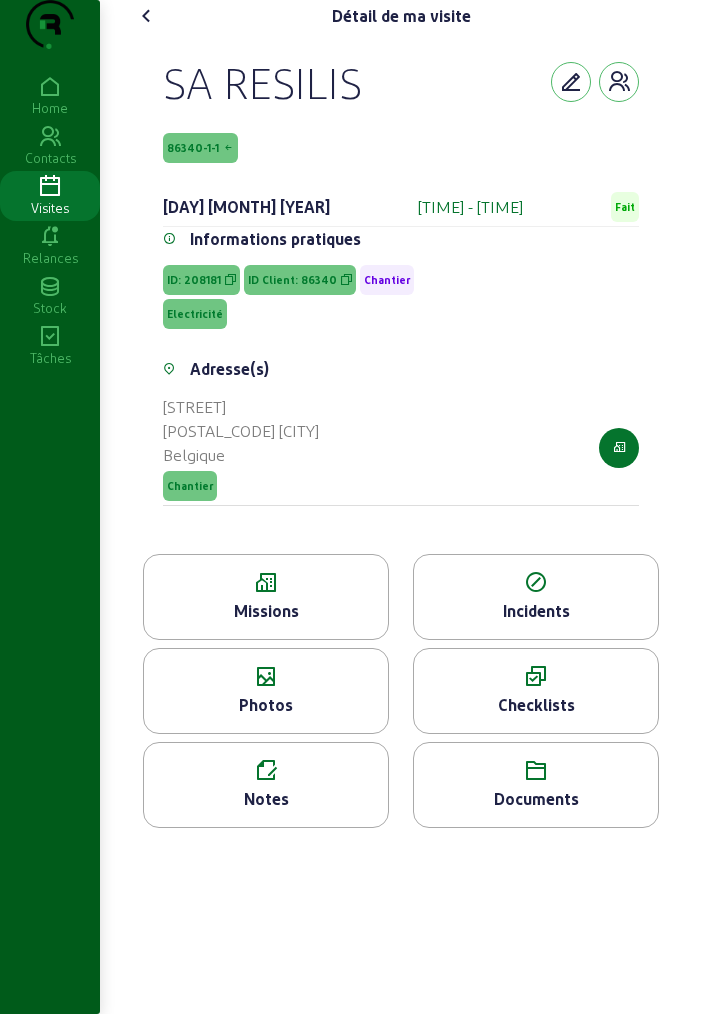 click at bounding box center (266, 583) 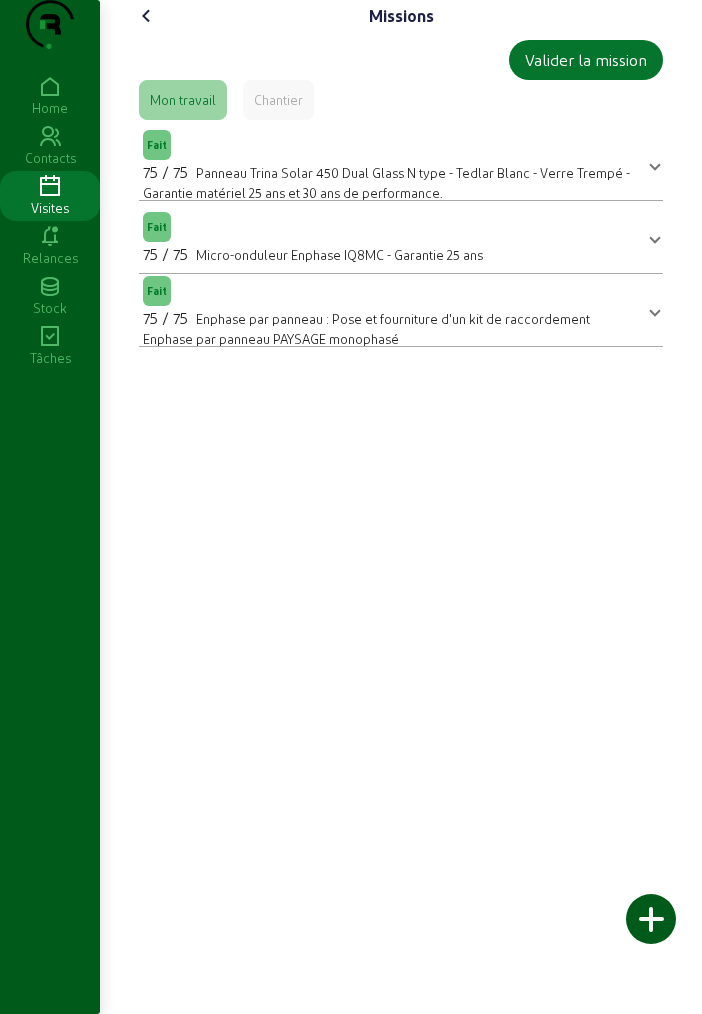 click on "Micro-onduleur Enphase IQ8MC - Garantie 25 ans" at bounding box center [339, 254] 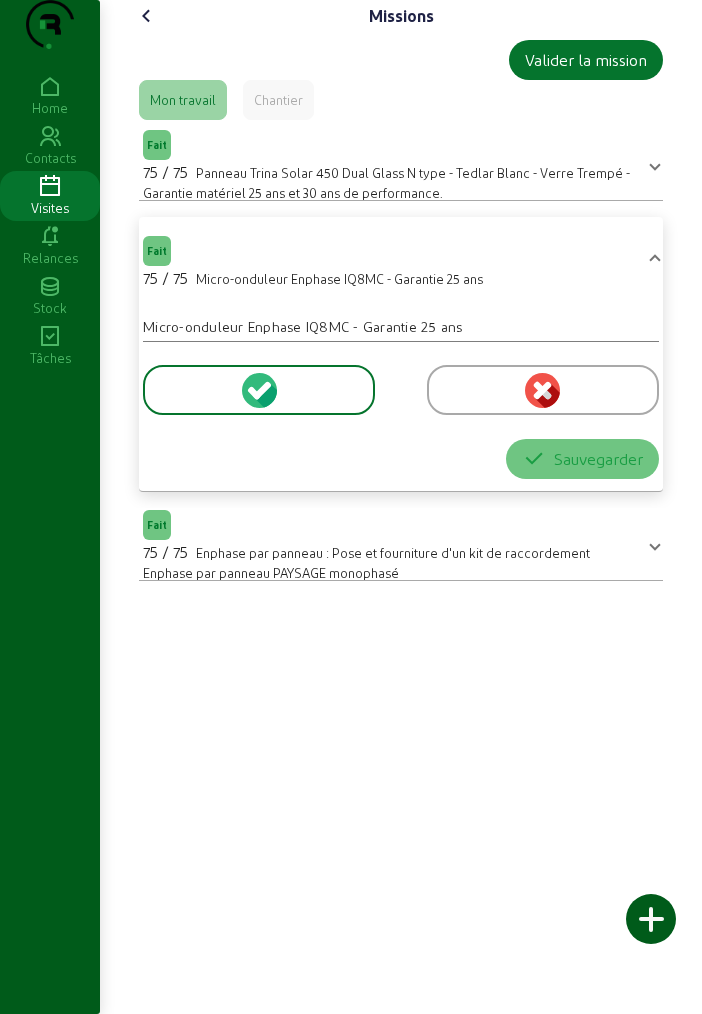 drag, startPoint x: 196, startPoint y: 318, endPoint x: 291, endPoint y: 320, distance: 95.02105 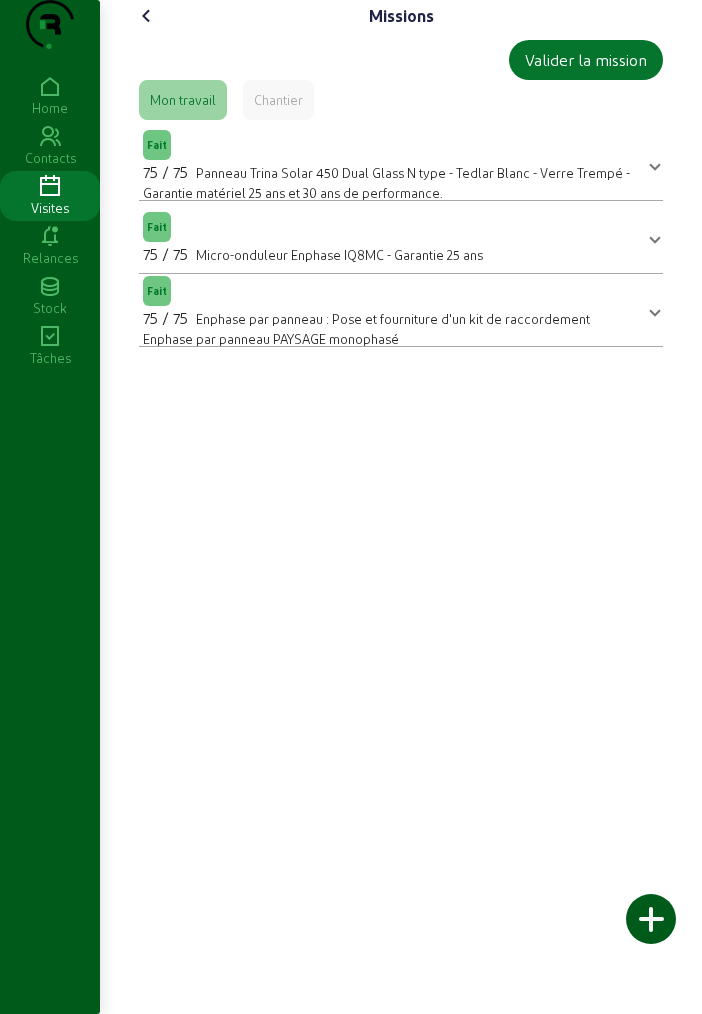 copy on "Micro-onduleur" 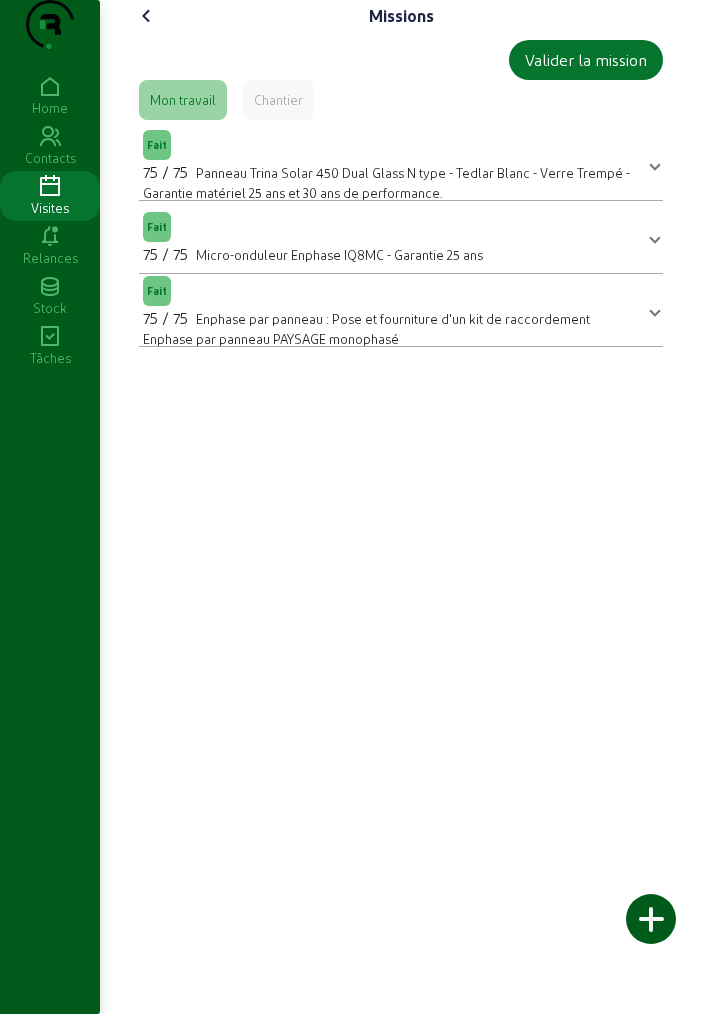 click on "Missions   Valider la mission   Mon travail   Chantier  Fait 75 / 75 Panneau Trina Solar 450 Dual Glass N type - Tedlar Blanc - Verre Trempé - Garantie matériel 25 ans et 30 ans de performance. Panneau Trina Solar 450 Dual Glass N type - Tedlar Blanc - Verre Trempé - Garantie matériel 25 ans et 30 ans de performance.       Quantité 75  Sauvegarder  Fait 75 / 75 Micro-onduleur Enphase IQ8MC - Garantie 25 ans Micro-onduleur Enphase IQ8MC - Garantie 25 ans       Quantité 75  Sauvegarder  Fait 75 / 75 Enphase par panneau : Pose et fourniture d'un kit de raccordement Enphase par panneau PAYSAGE monophasé Enphase par panneau : Pose et fourniture d'un kit de raccordement Enphase par panneau PAYSAGE monophasé       Quantité 75 Matériel utilisé Enphase embout de terminaison monophasé (10 pcs) Pièce 25 Enphase câble monophasé 2,3m pitch Pièce 25  Justification   *   Sauvegarder" at bounding box center [401, 507] 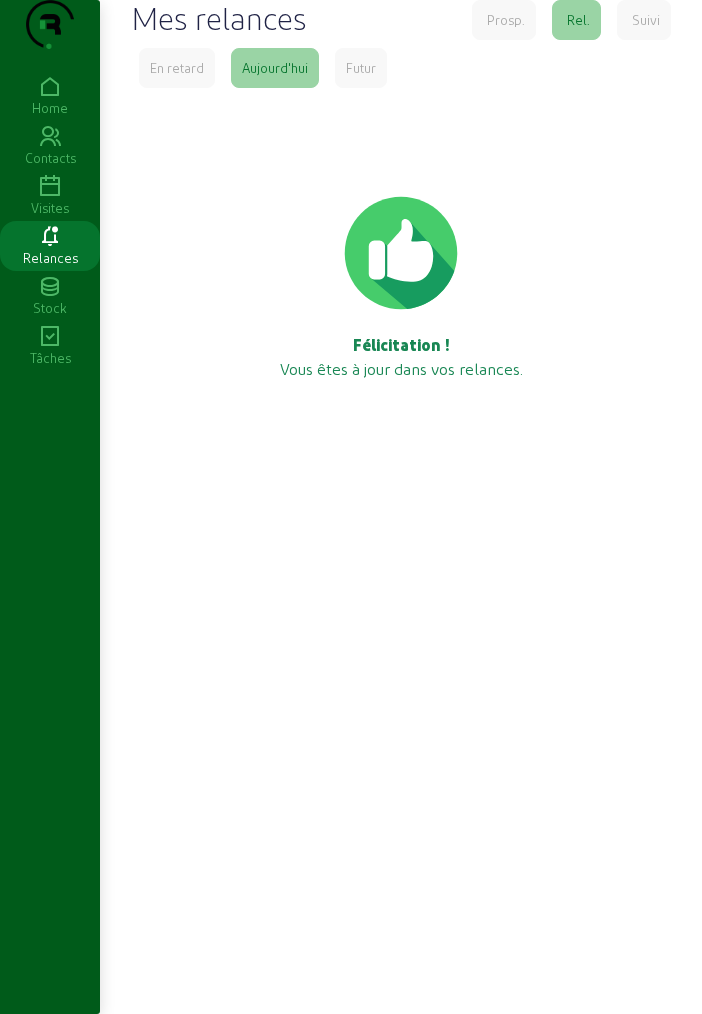 click at bounding box center [50, 187] 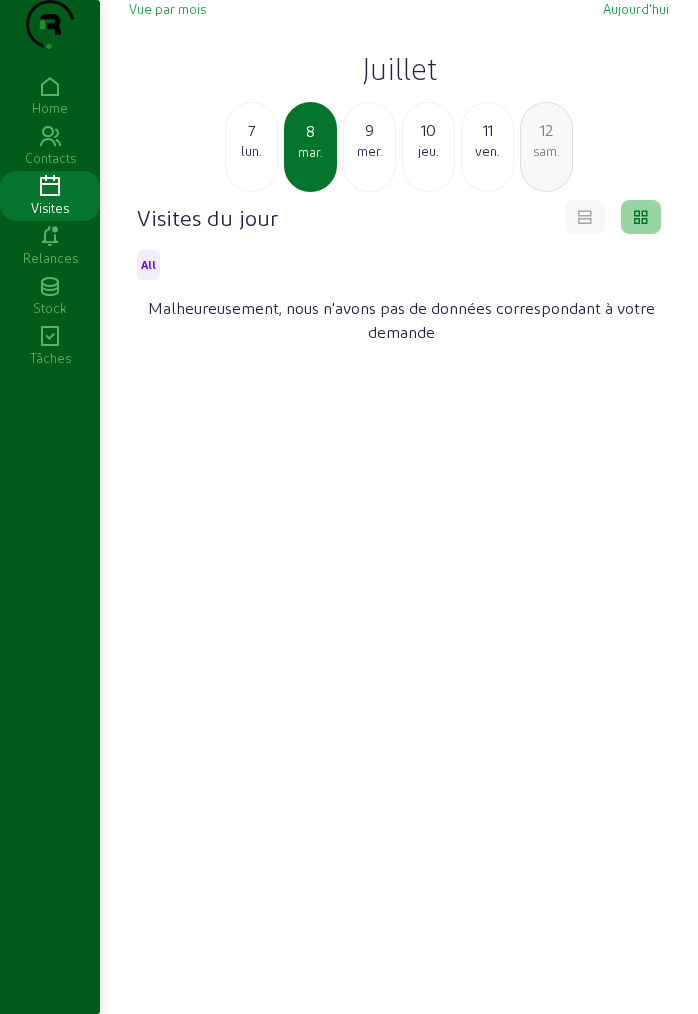 click on "Juillet" at bounding box center [399, 68] 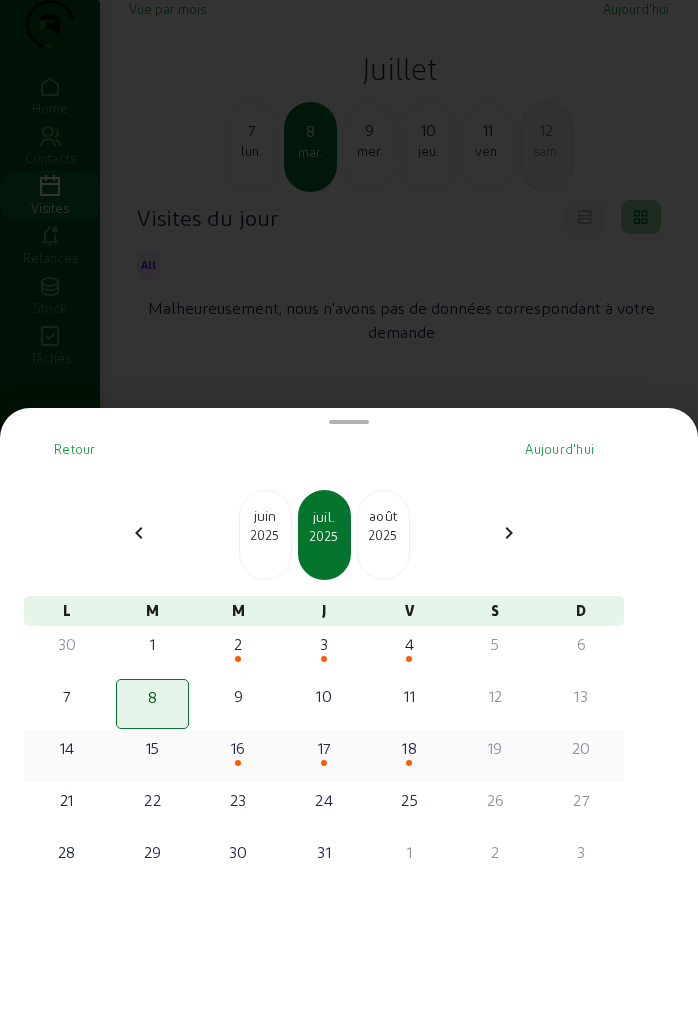 click on "16" at bounding box center (238, 756) 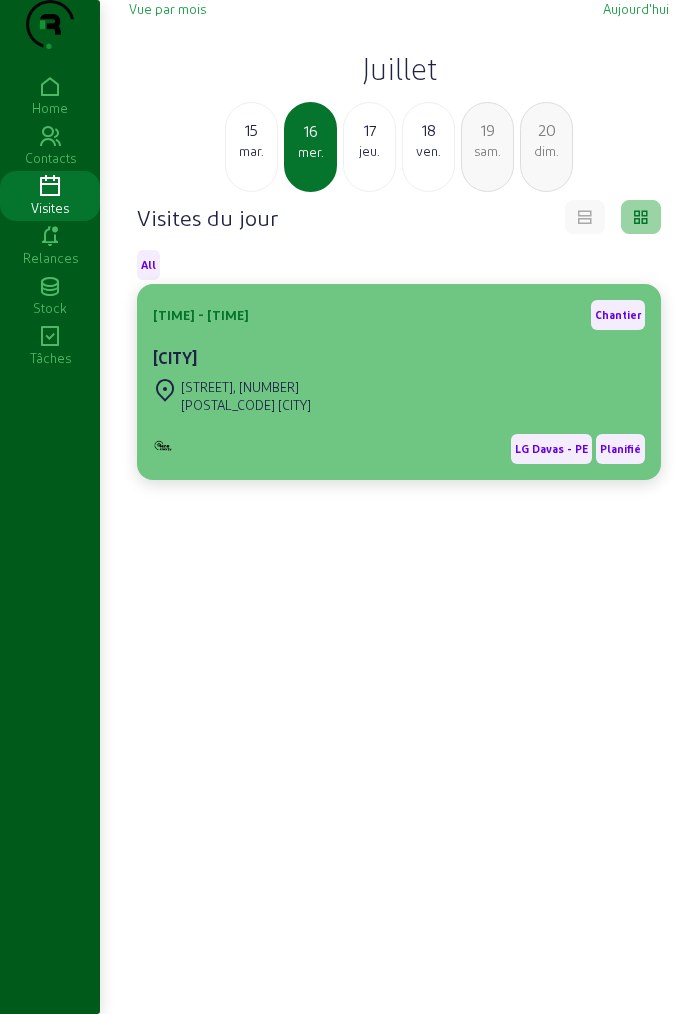 click on "[CITY]" at bounding box center (399, 358) 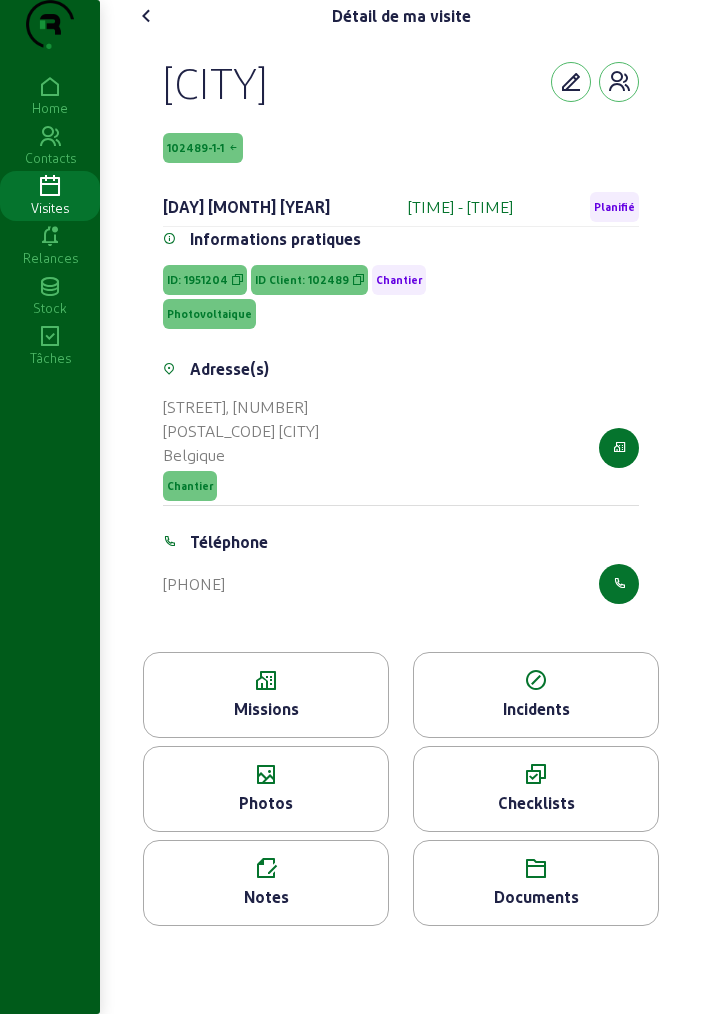 click on "Missions" at bounding box center (266, 709) 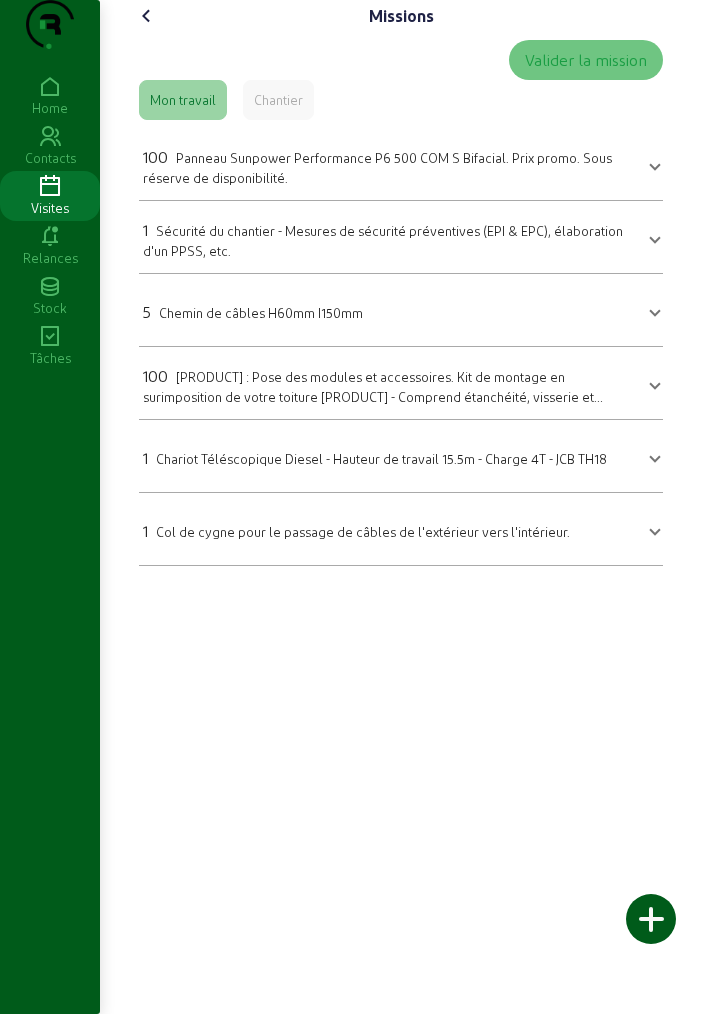 click at bounding box center [147, 16] 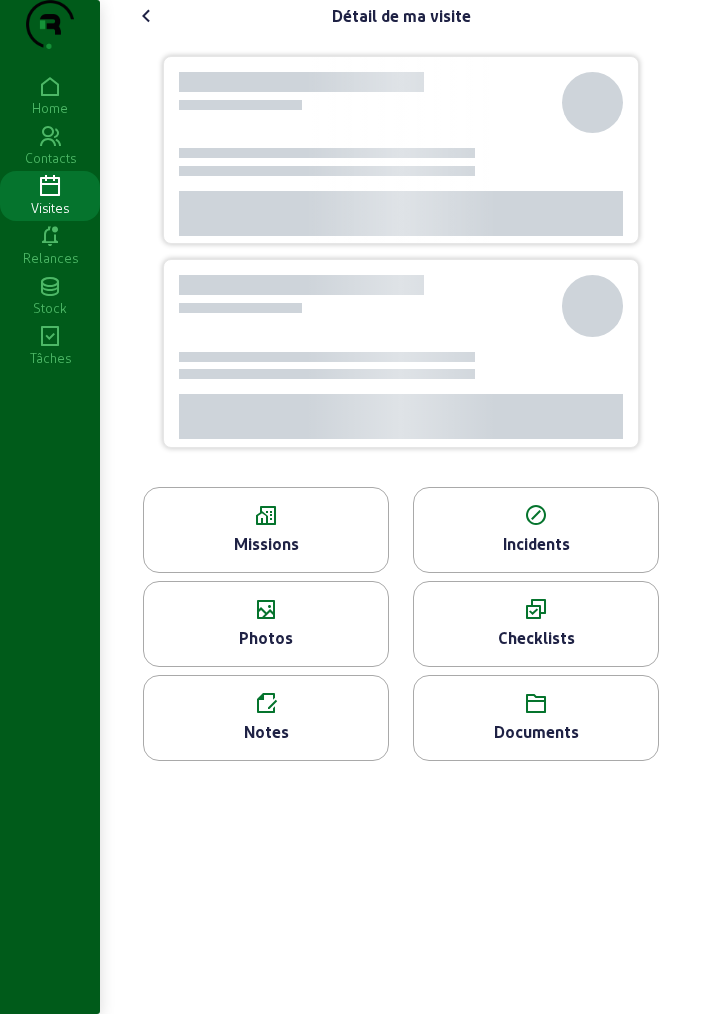 click at bounding box center (147, 16) 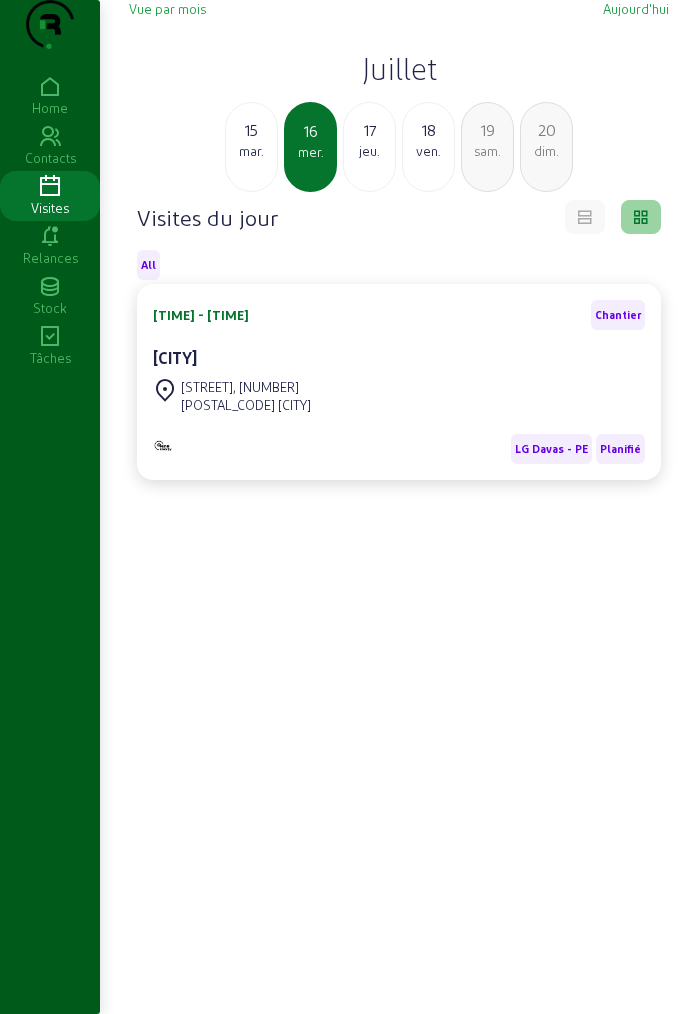 click on "Vue par mois   Aujourd'hui   [MONTH]  15 mar. 16 mer. 17 jeu. 18 ven. 19 sam. 20 dim." at bounding box center [399, 96] 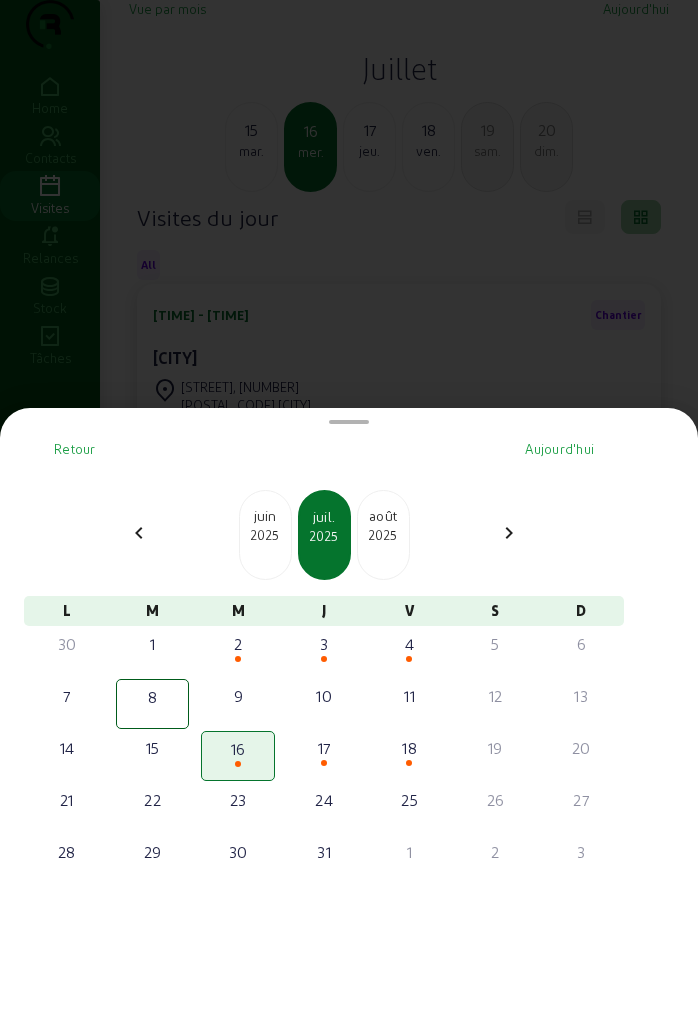 click on "2025" at bounding box center [265, 535] 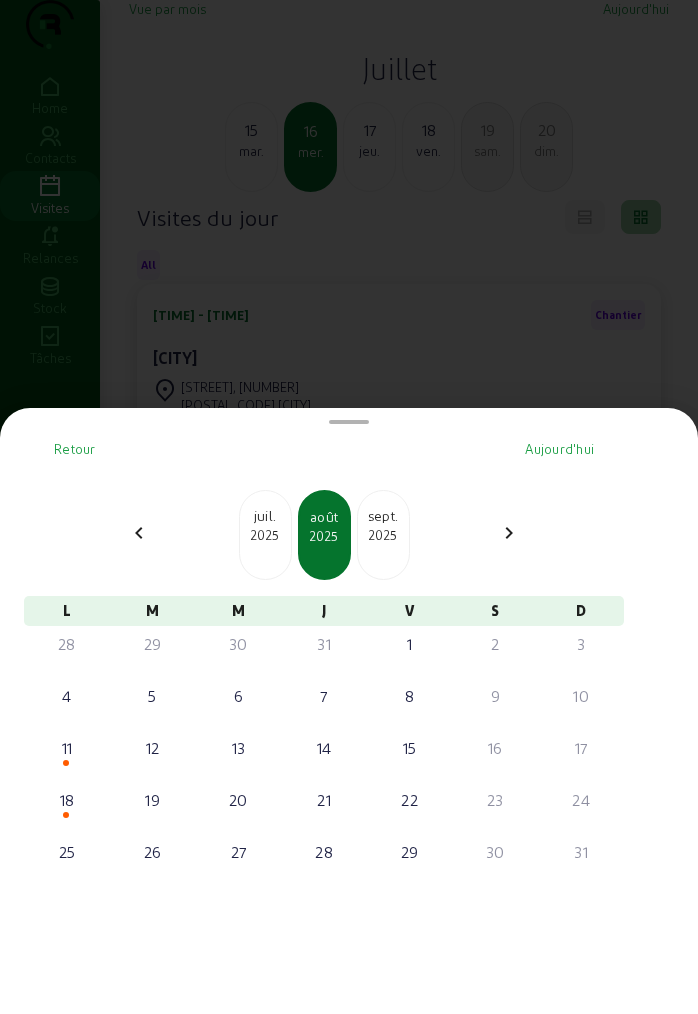 click on "2025" at bounding box center (265, 535) 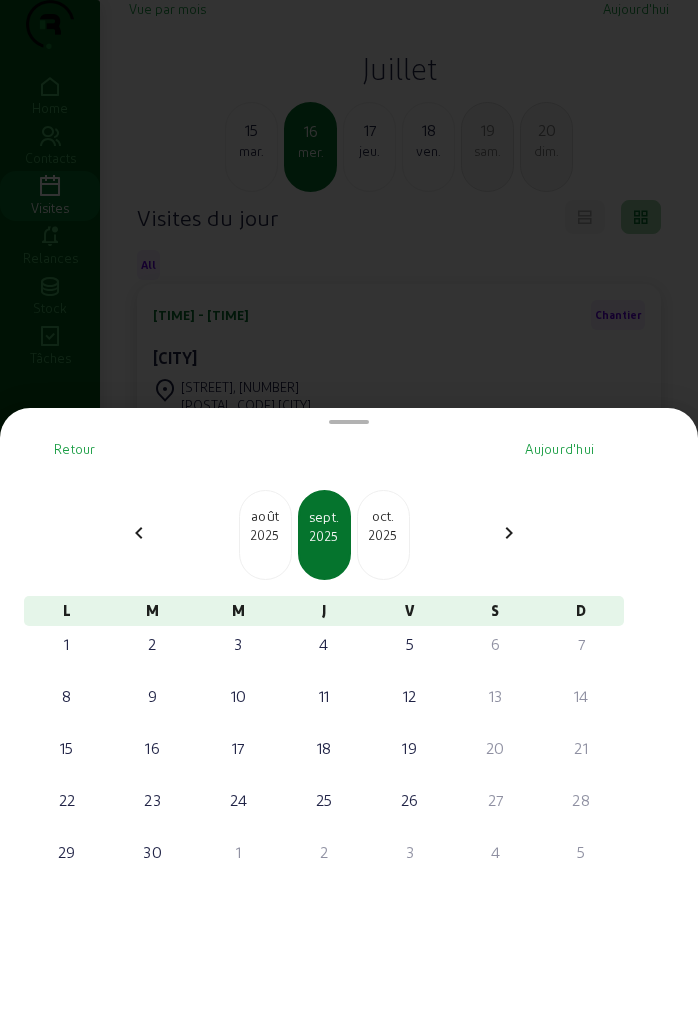 click on "2025" at bounding box center [265, 535] 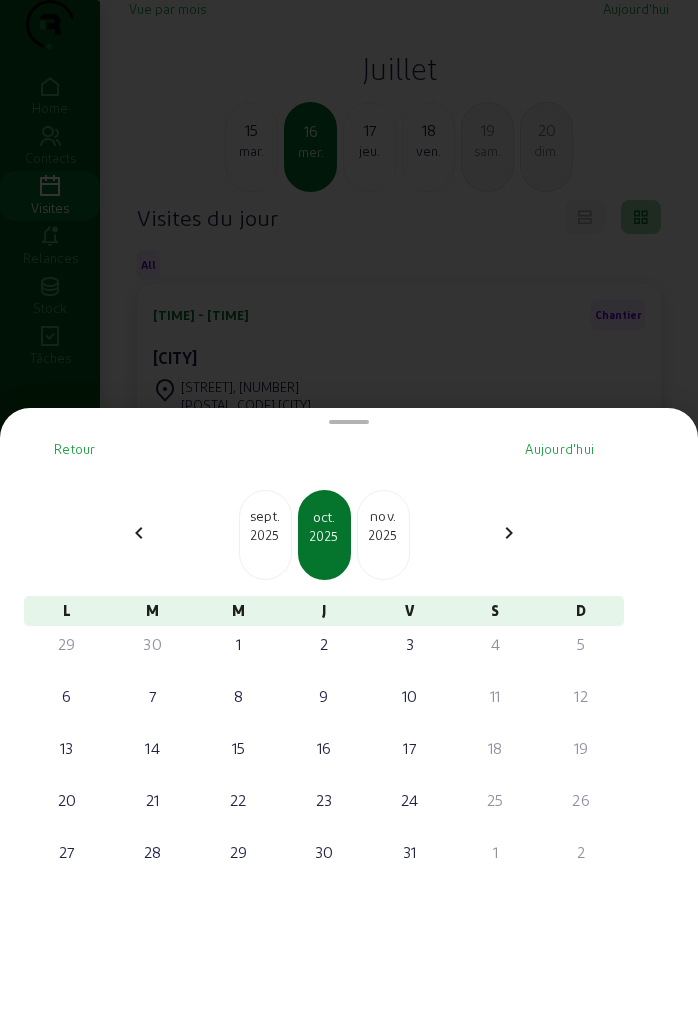 click on "2025" at bounding box center (265, 535) 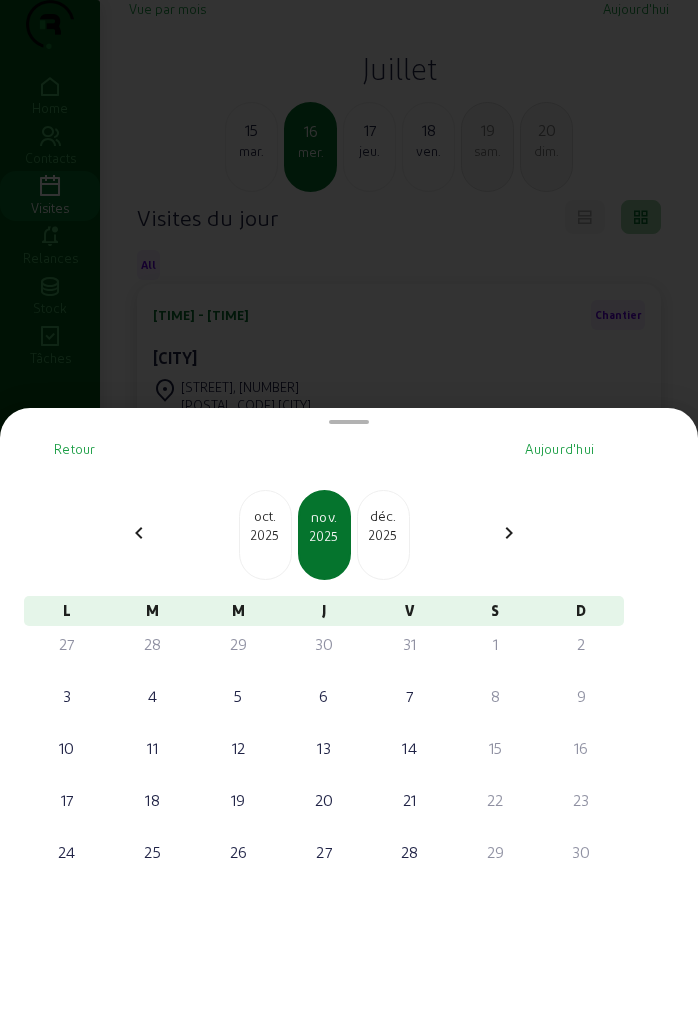 click on "2025" at bounding box center [265, 535] 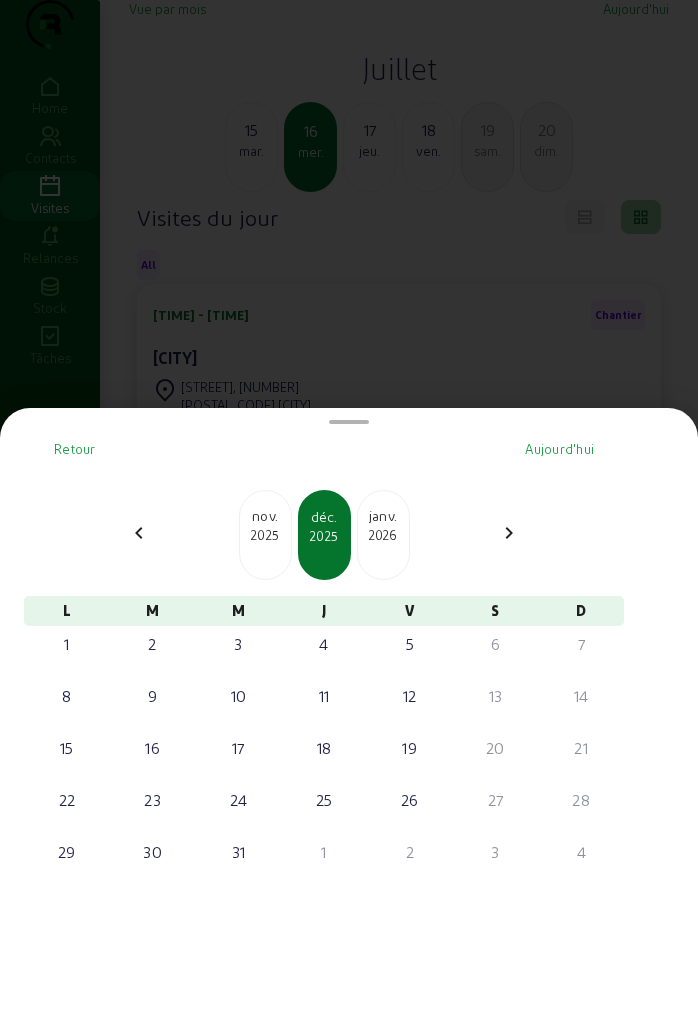 click on "2026" at bounding box center (265, 535) 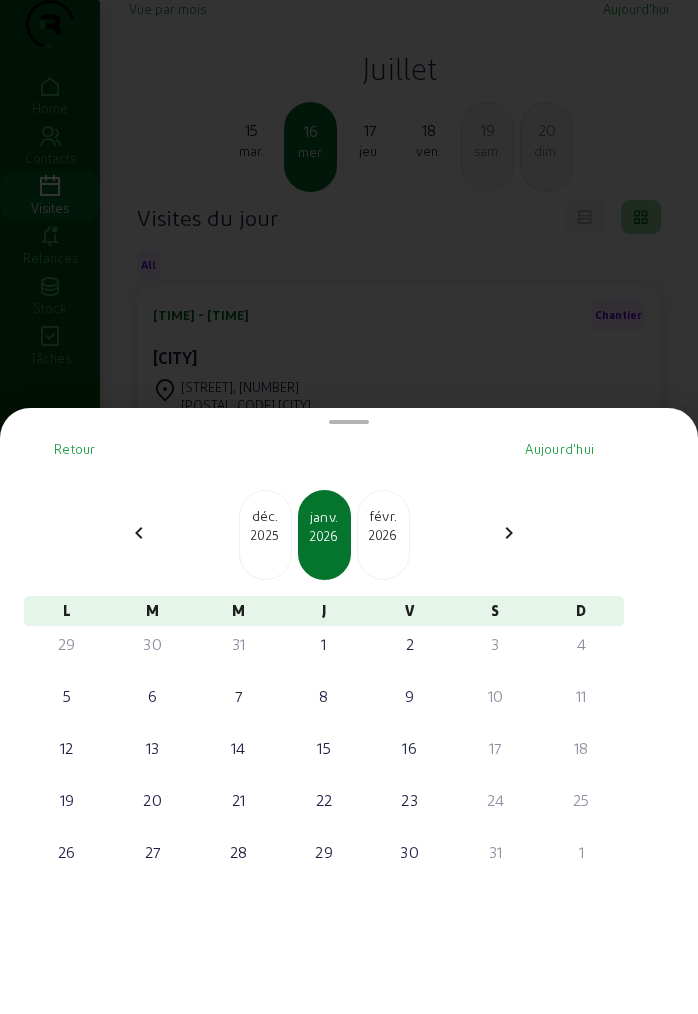 click on "2025" at bounding box center (265, 535) 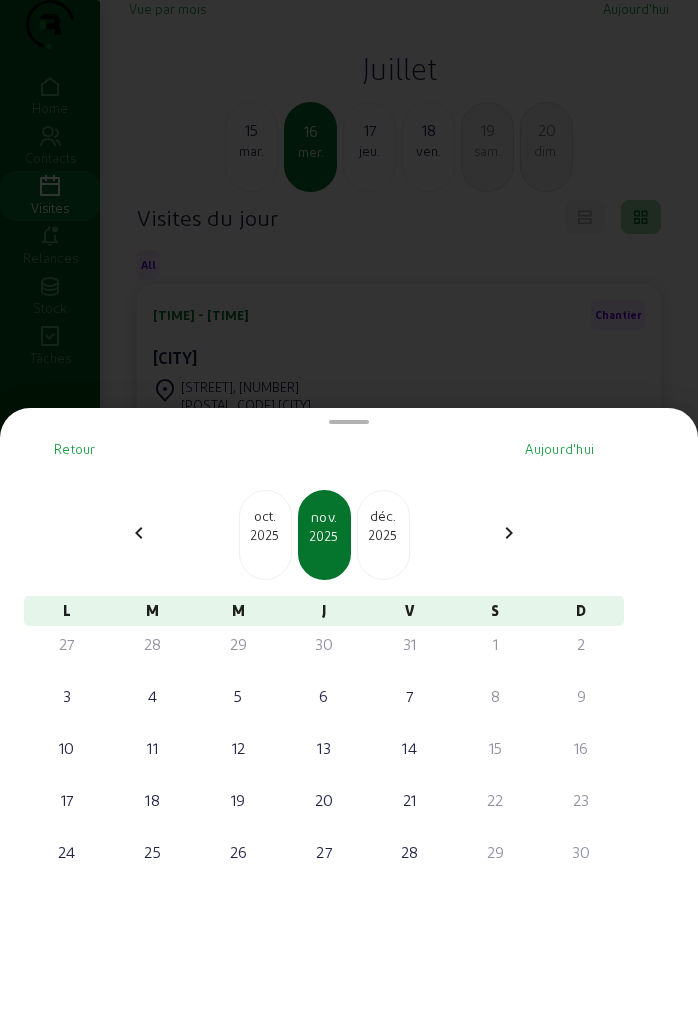 click on "2025" at bounding box center (265, 535) 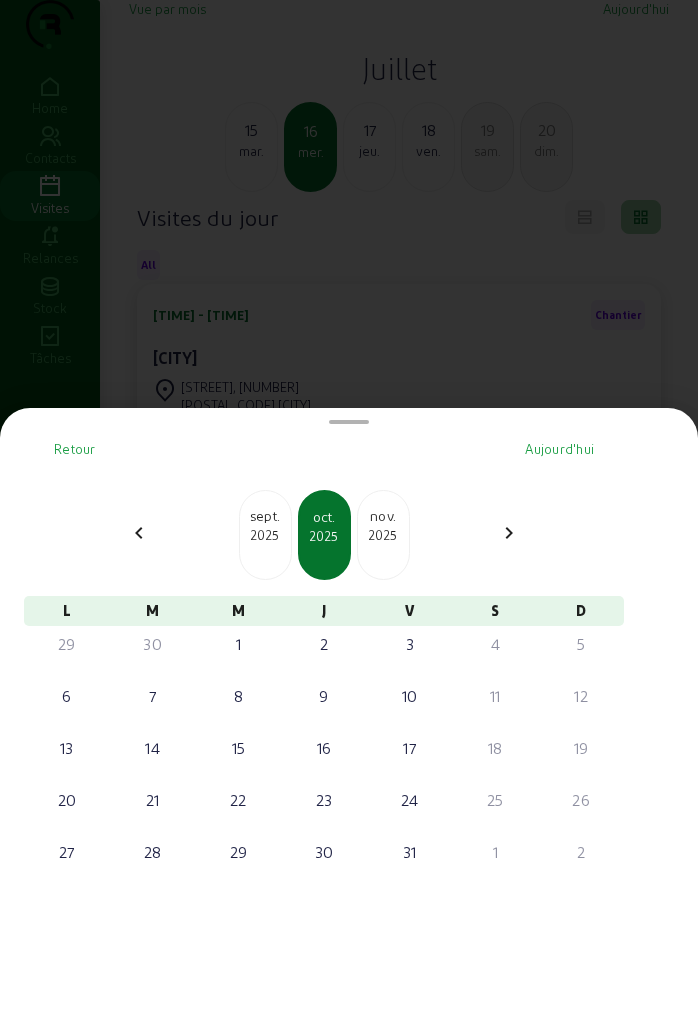 click on "2025" at bounding box center [265, 535] 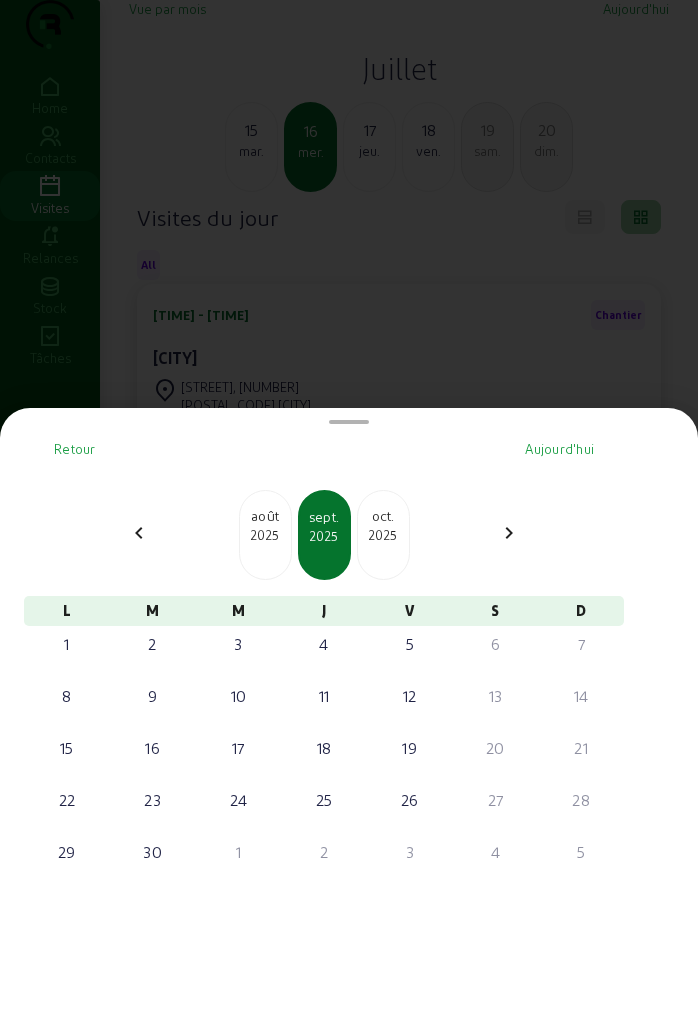 click on "2025" at bounding box center (265, 535) 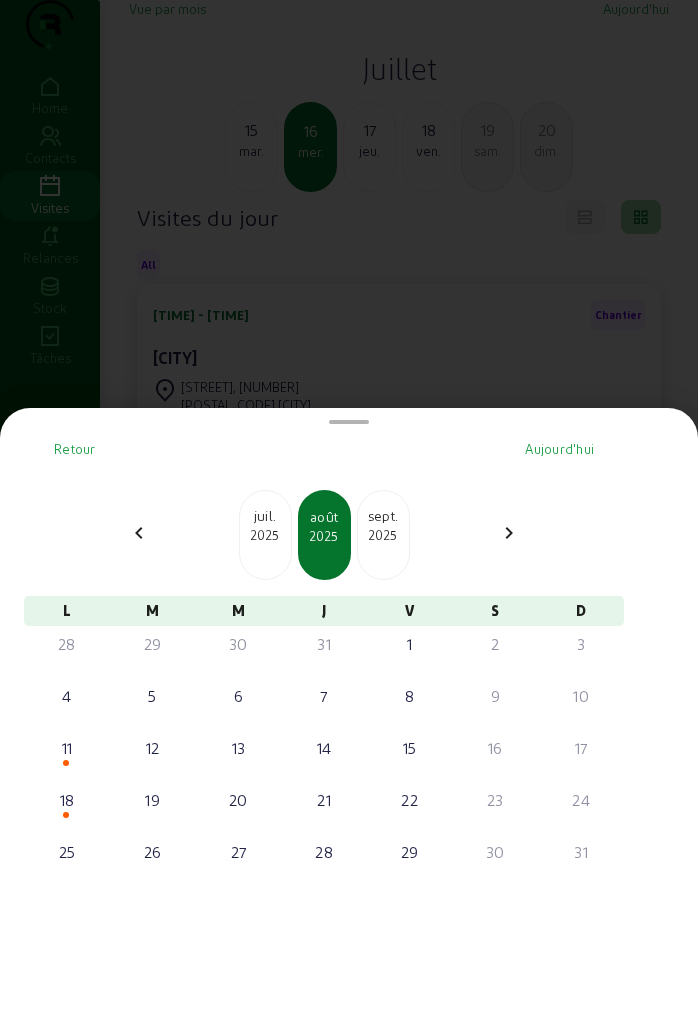 click on "2025" at bounding box center [265, 535] 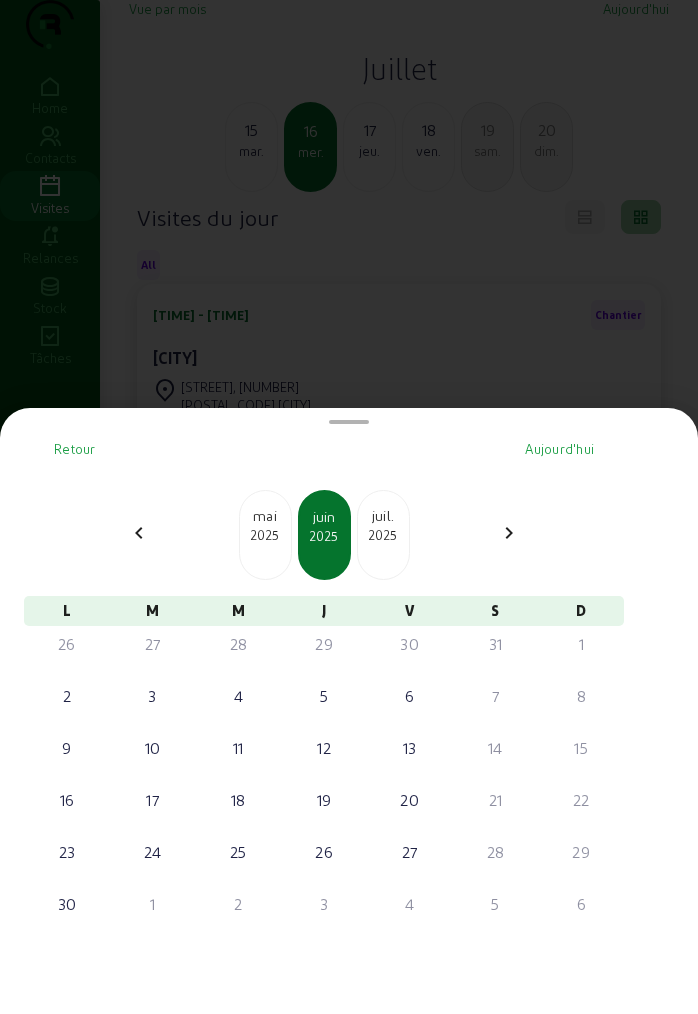 click on "2025" at bounding box center [265, 535] 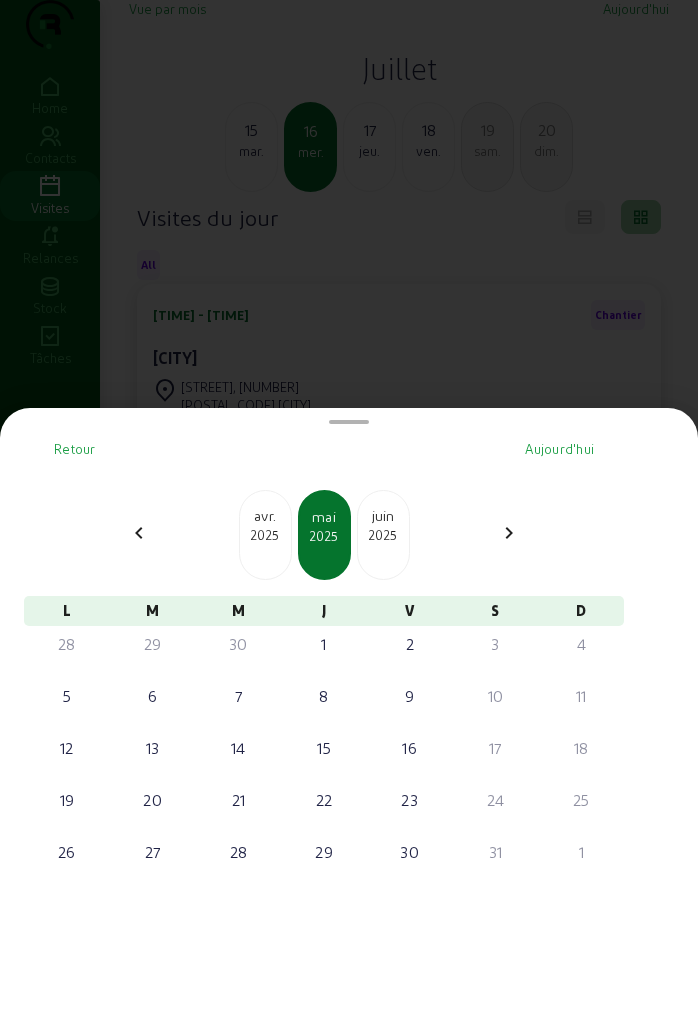 click on "2025" at bounding box center (265, 535) 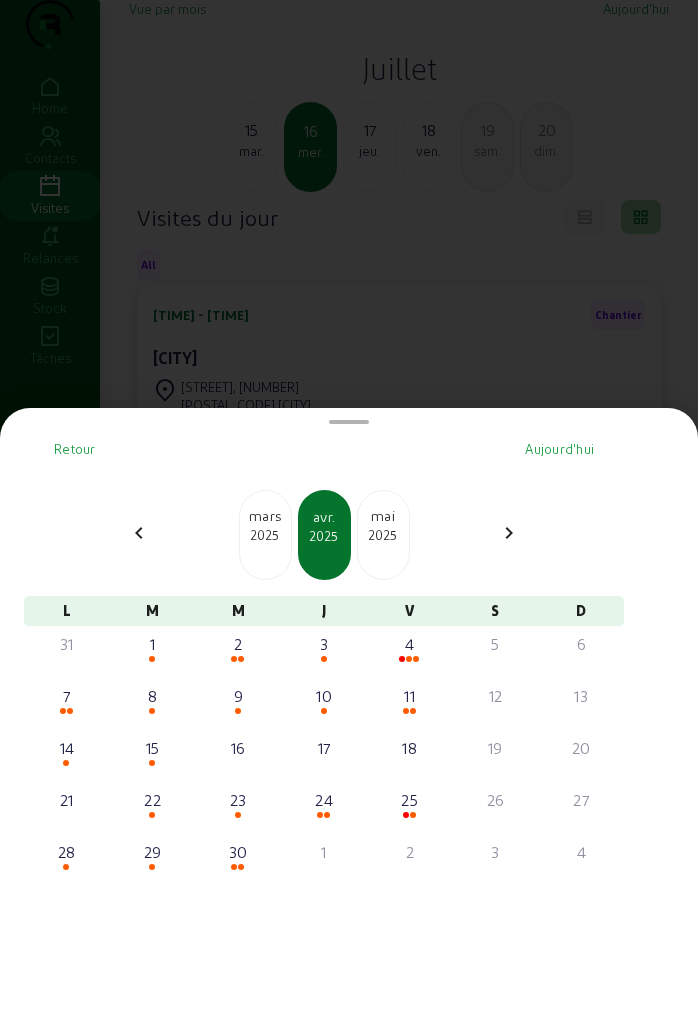 click on "2025" at bounding box center (265, 535) 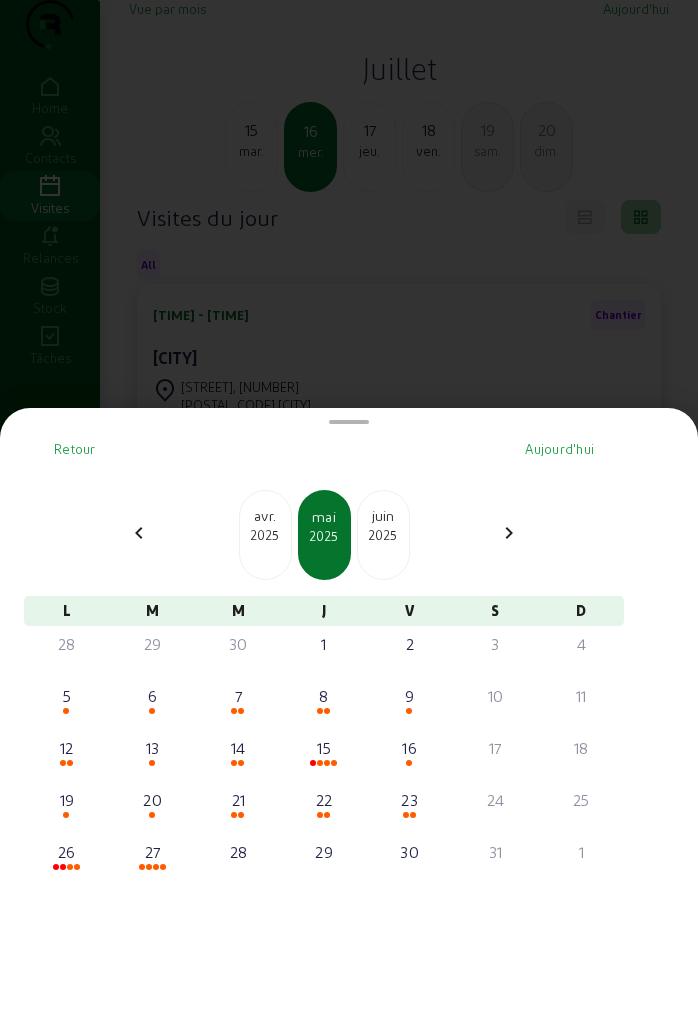 click on "2025" at bounding box center [265, 535] 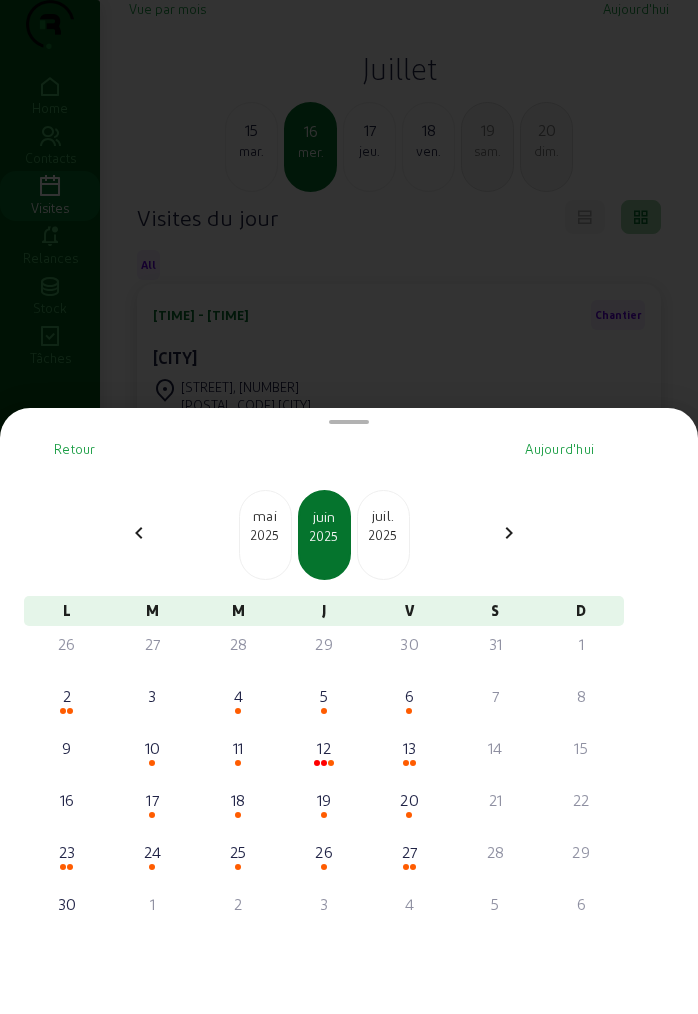 click on "2025" at bounding box center [383, 535] 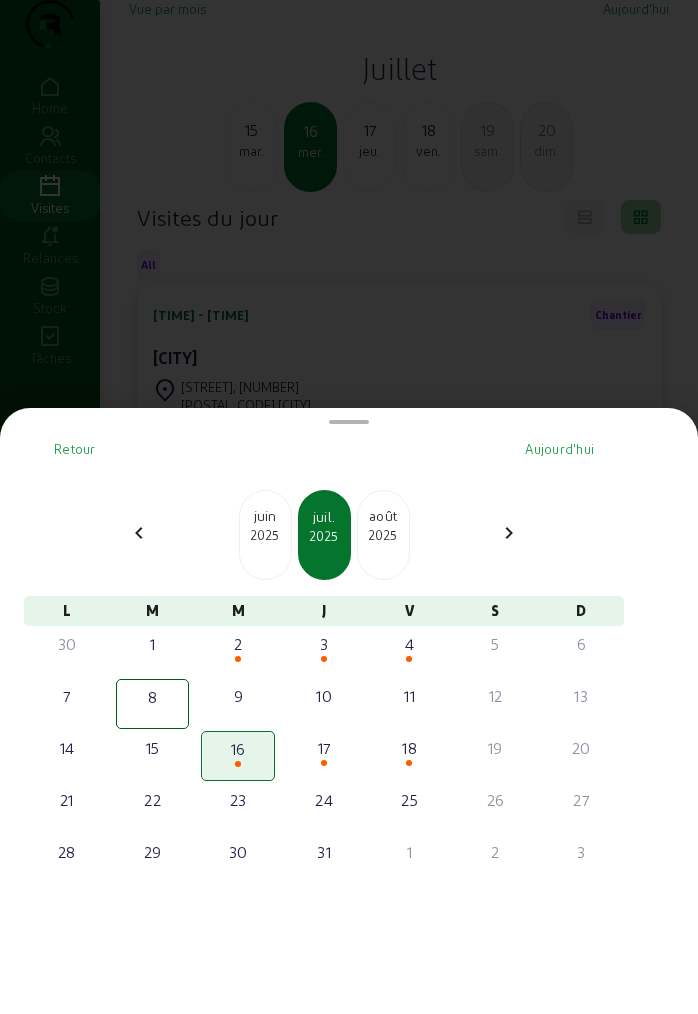 click on "Retour   Aujourd'hui  chevron_left [MONTH] [YEAR] [MONTH] [YEAR] [MONTH] [YEAR] chevron_right" at bounding box center (324, 518) 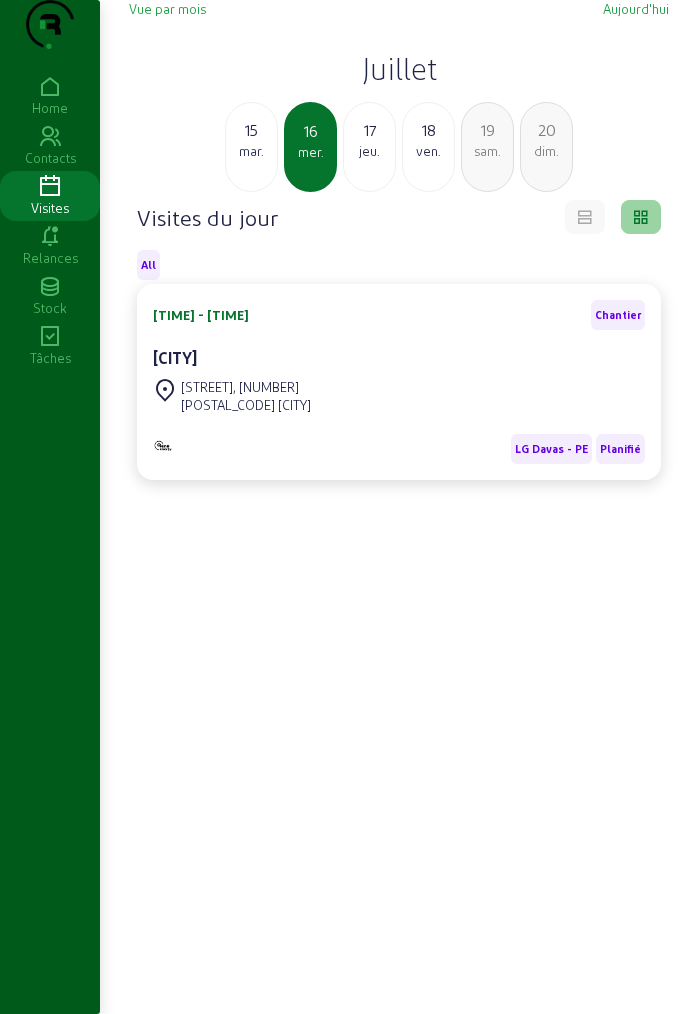 click on "Juillet" at bounding box center [399, 68] 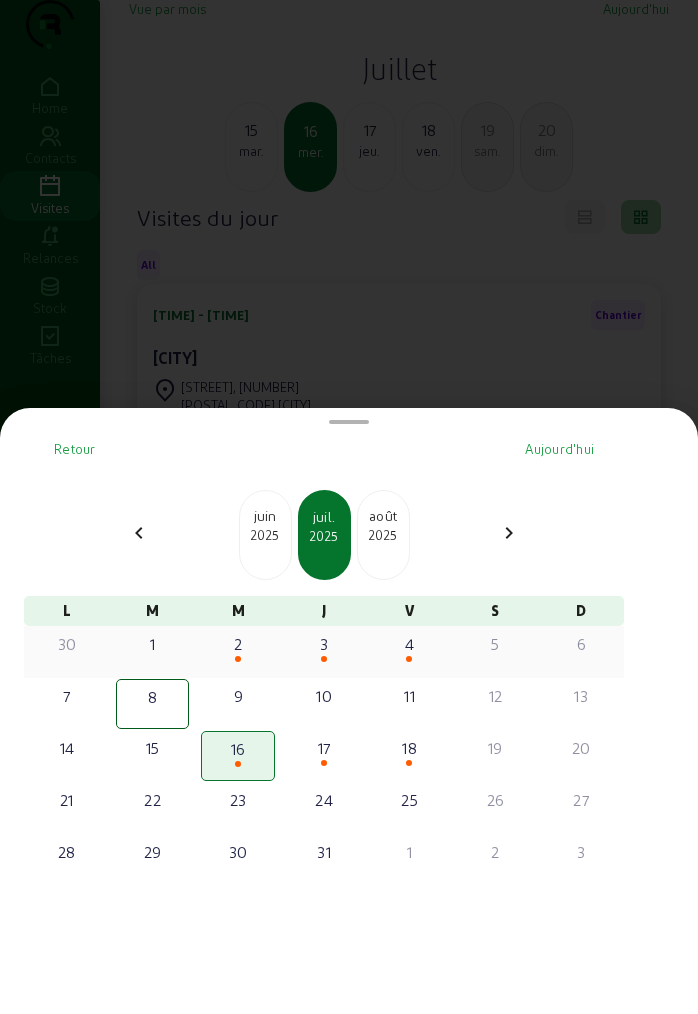 click at bounding box center (238, 659) 